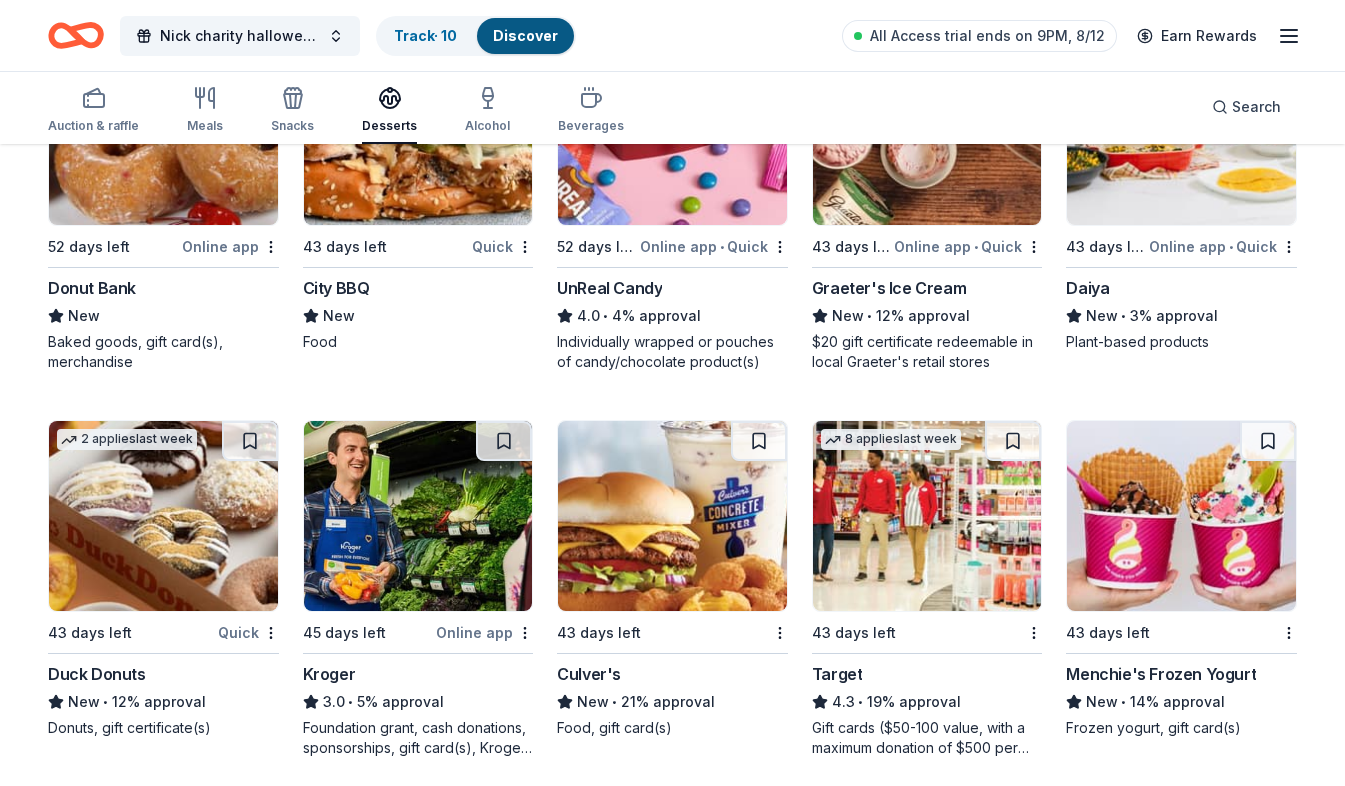 scroll, scrollTop: 800, scrollLeft: 0, axis: vertical 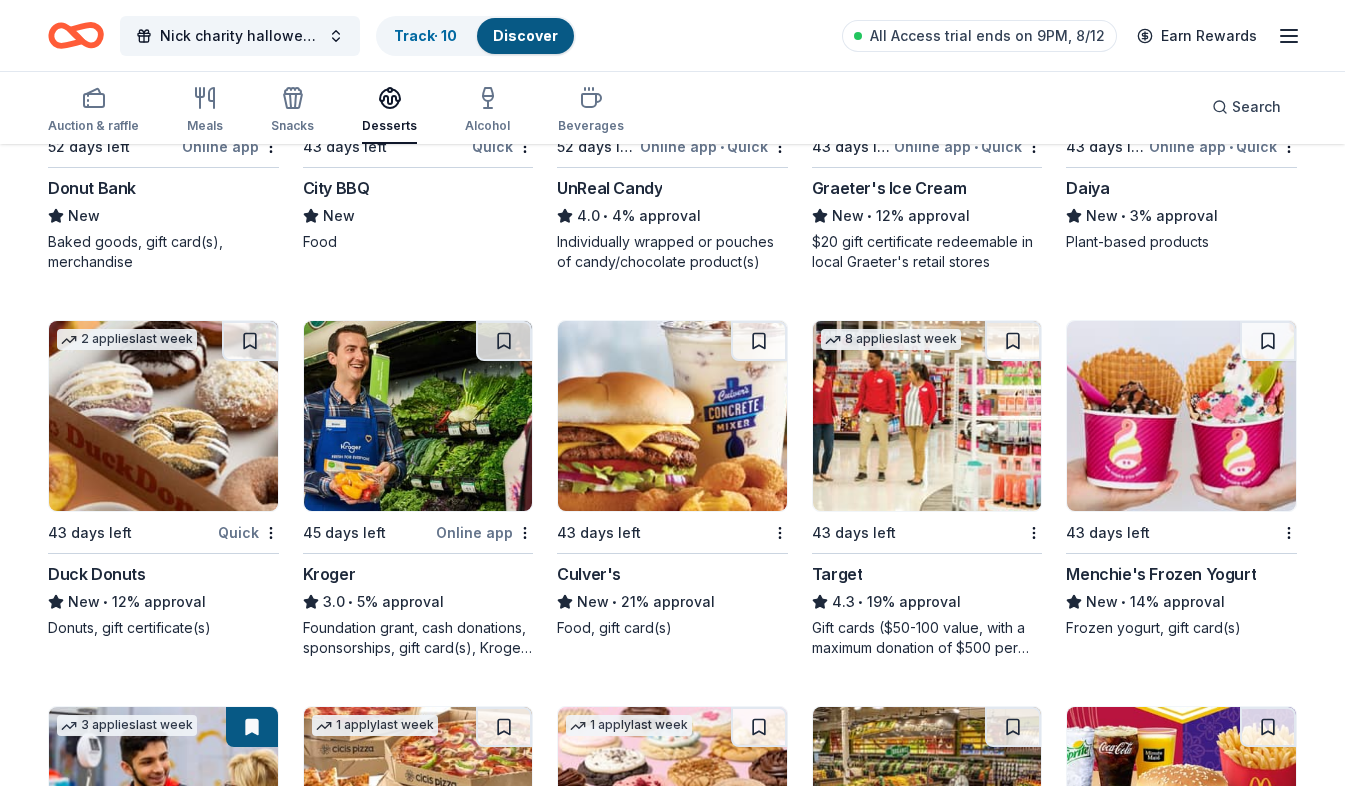 click at bounding box center (163, 416) 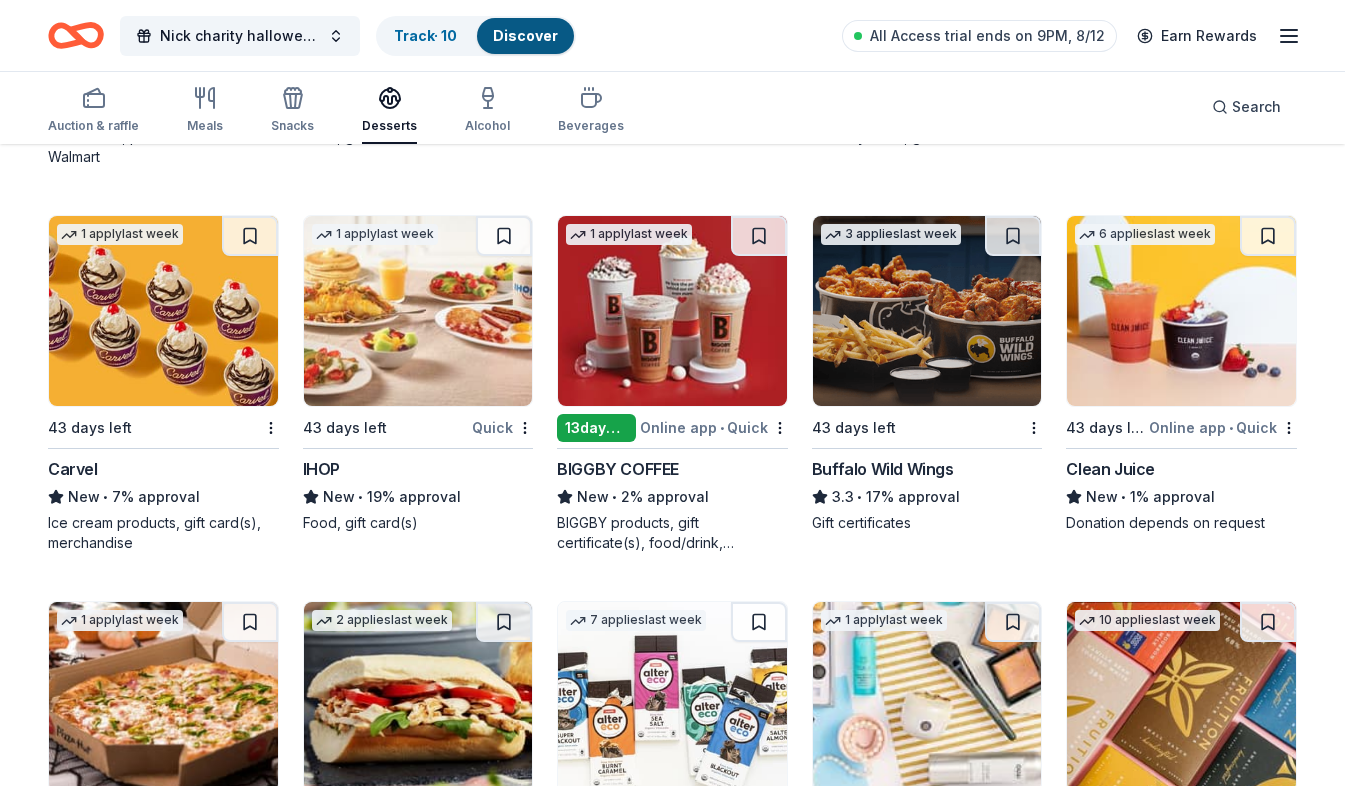 scroll, scrollTop: 1700, scrollLeft: 0, axis: vertical 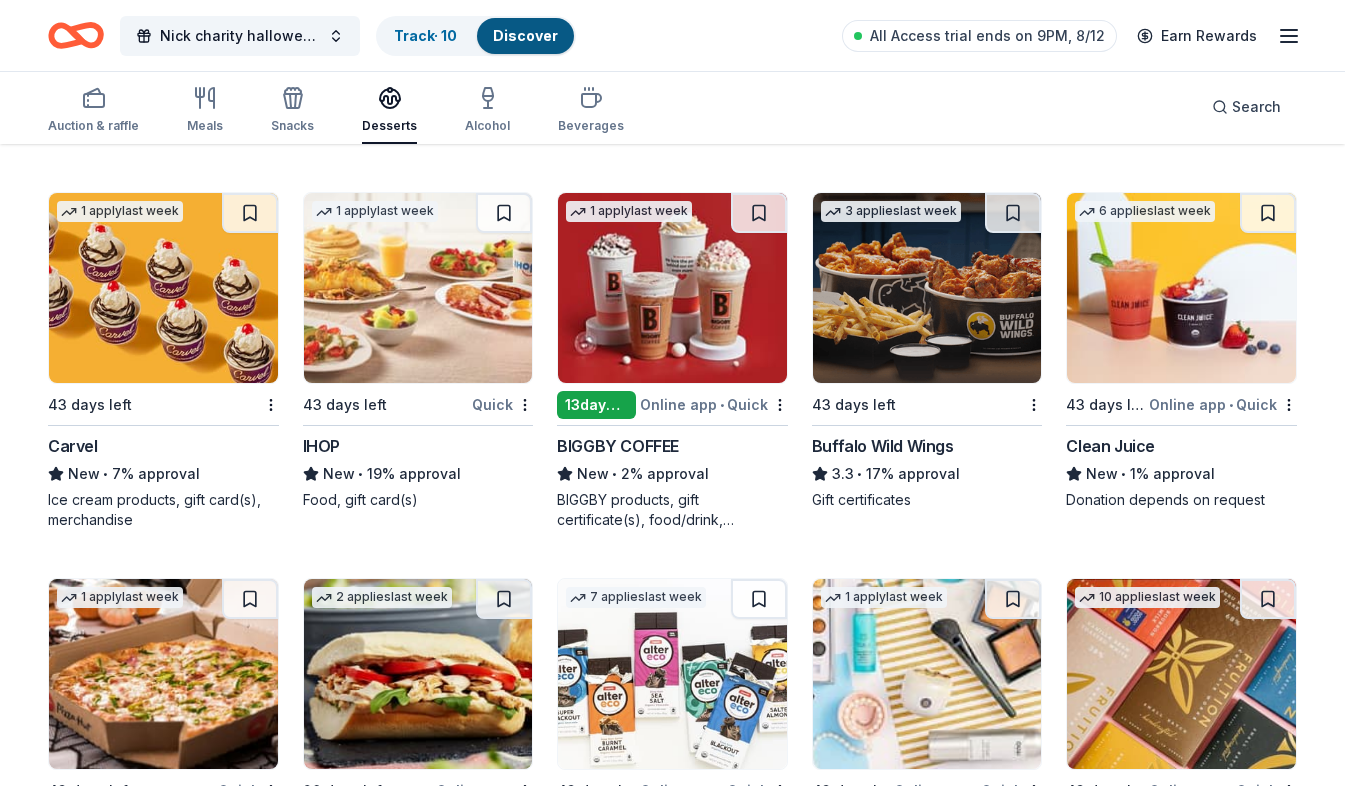 click at bounding box center [672, 288] 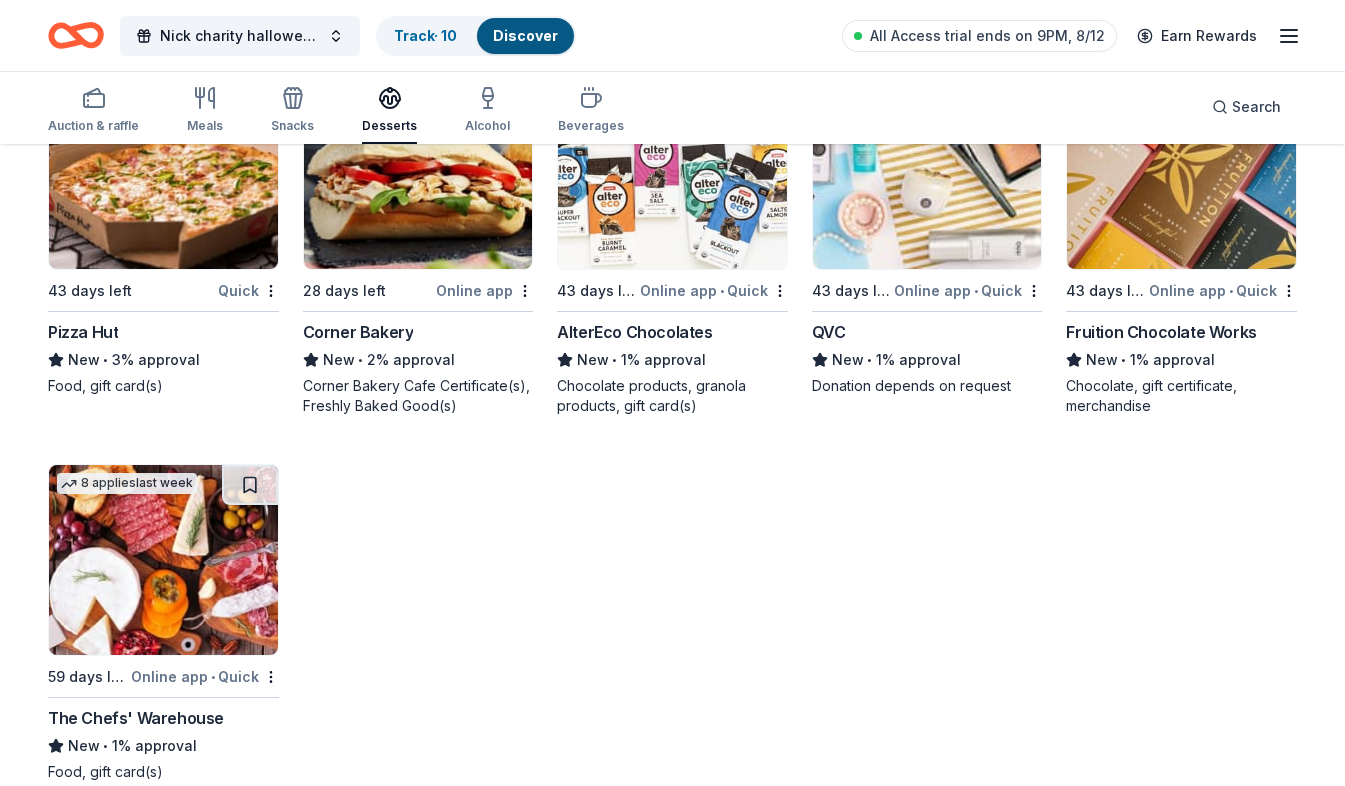 scroll, scrollTop: 2236, scrollLeft: 0, axis: vertical 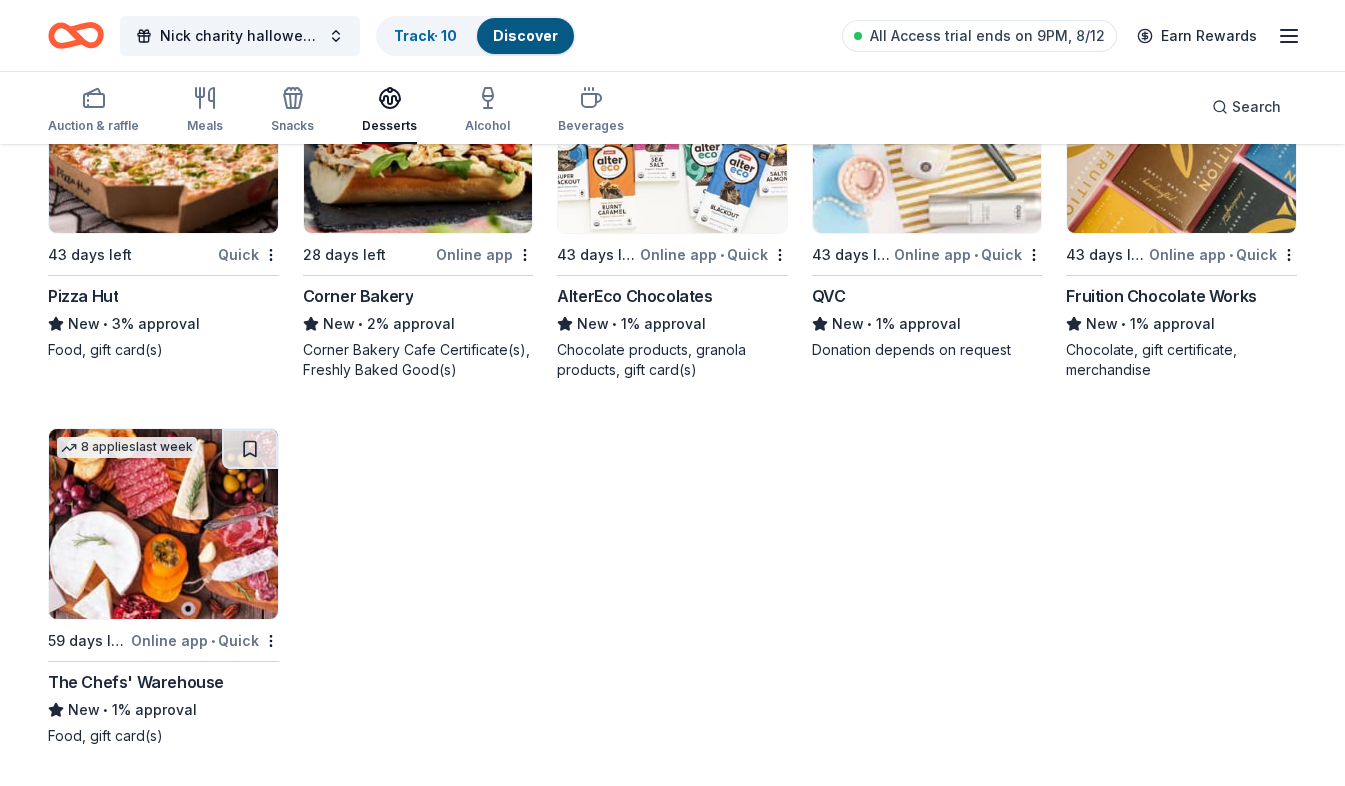click on "The Chefs' Warehouse" at bounding box center [136, 682] 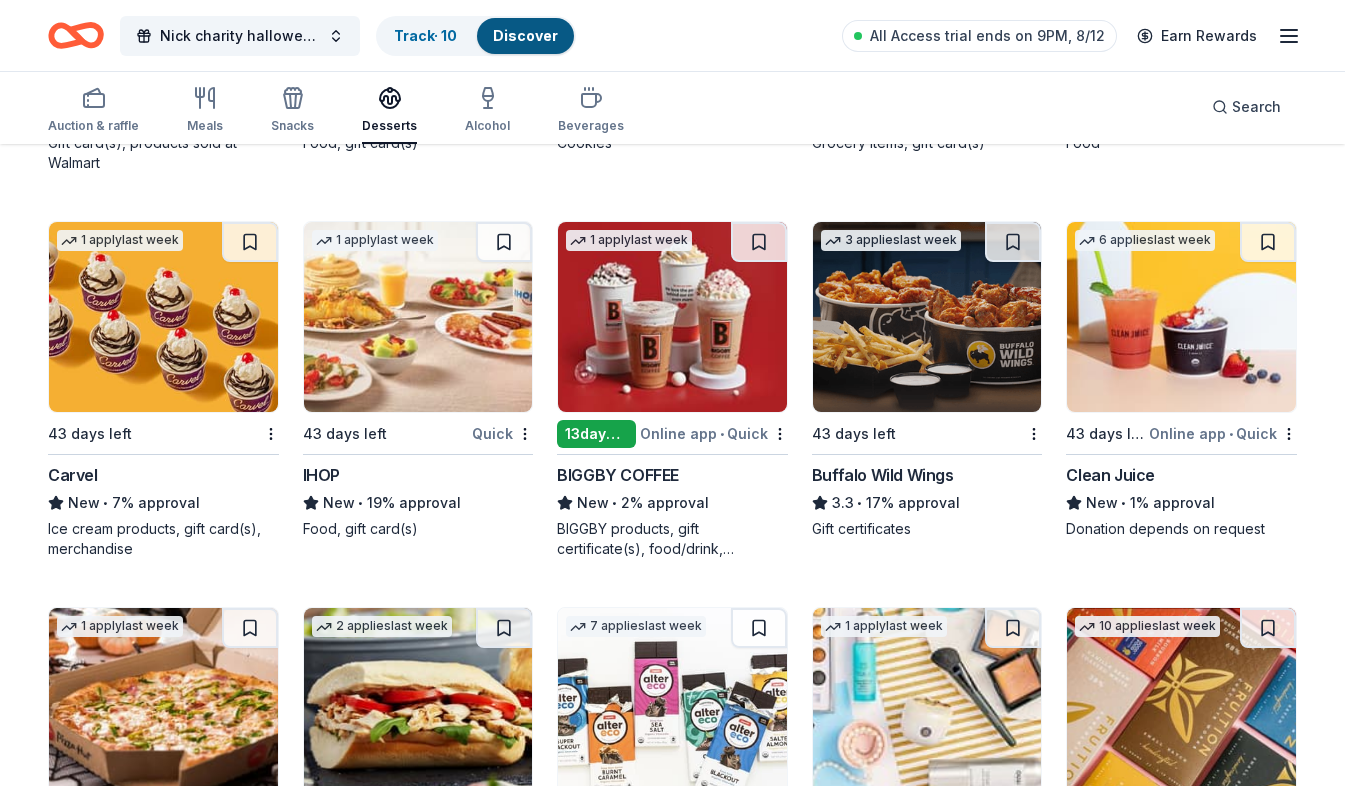 scroll, scrollTop: 1636, scrollLeft: 0, axis: vertical 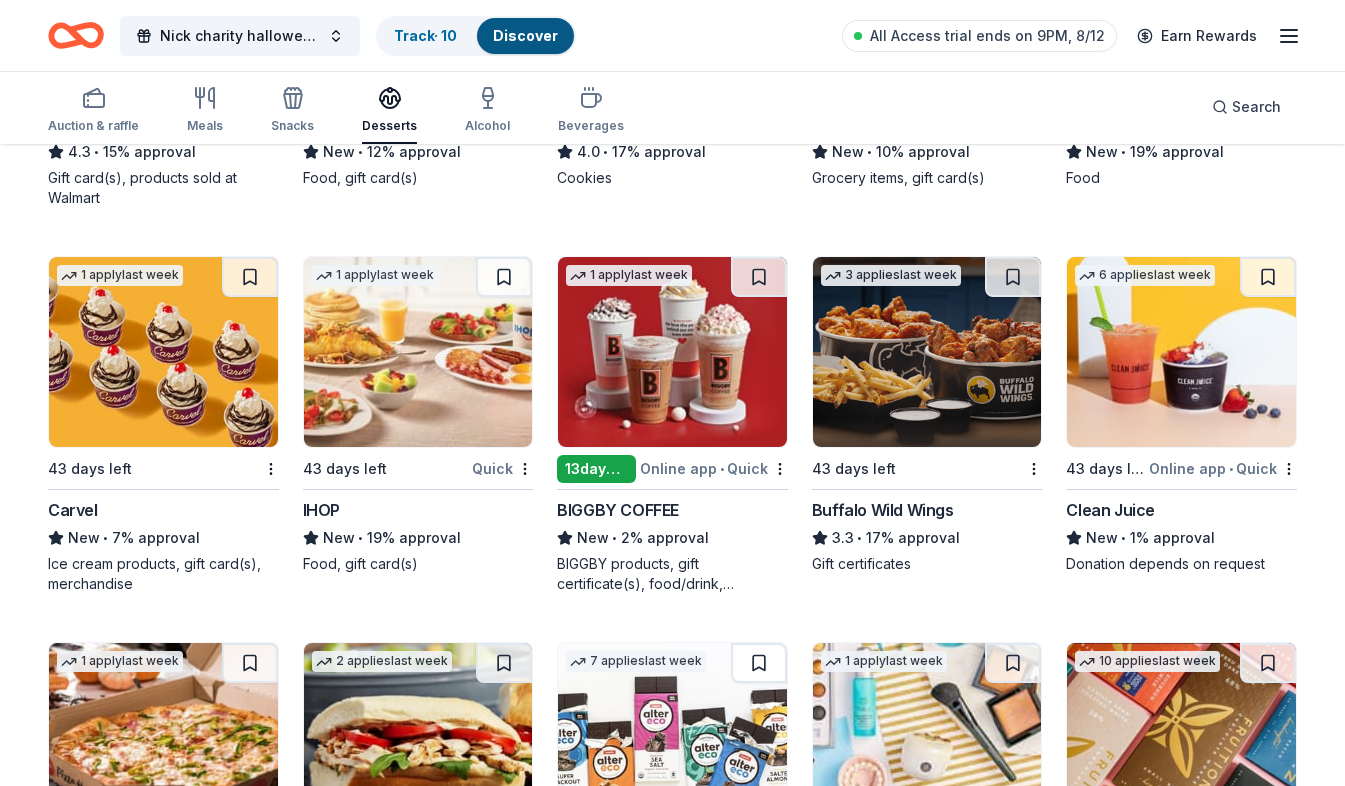 click on "43 days left" at bounding box center (151, 468) 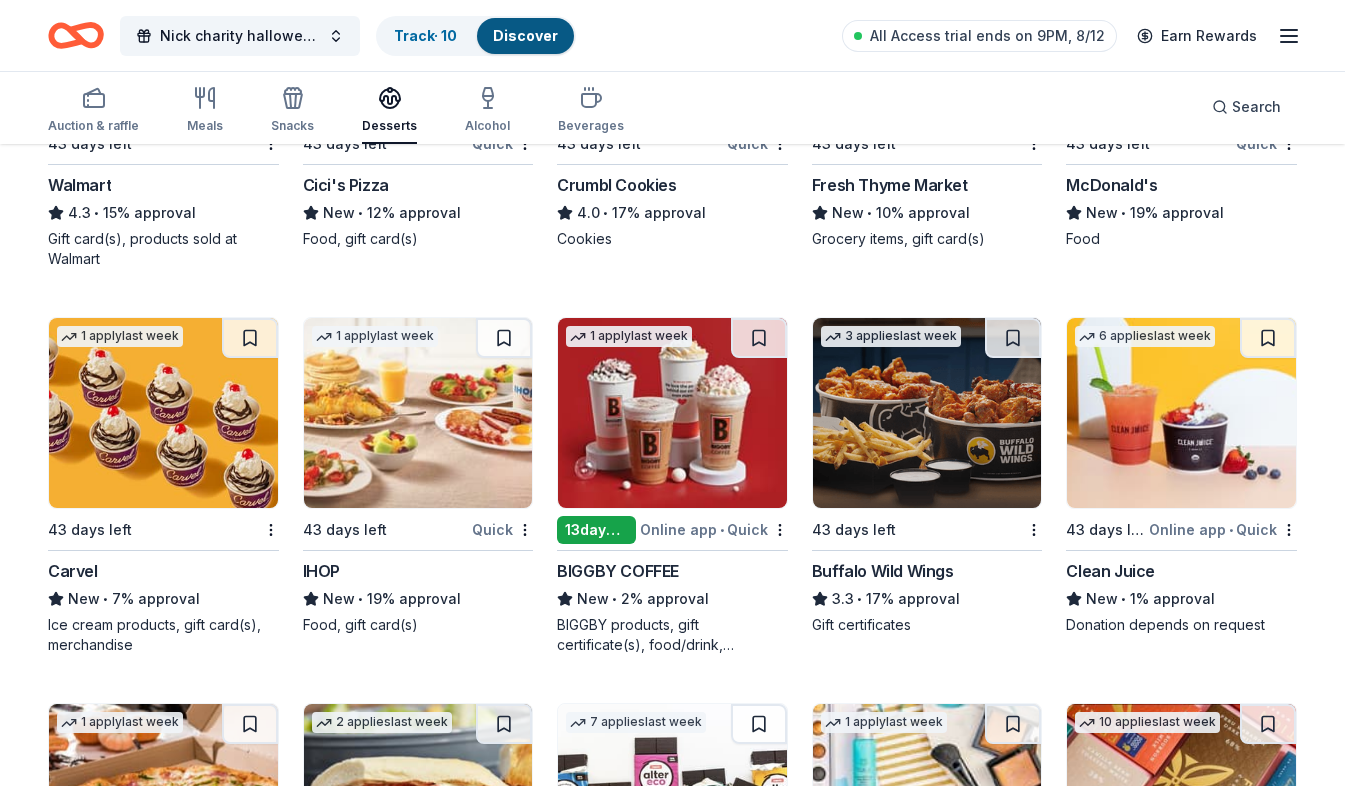 scroll, scrollTop: 1636, scrollLeft: 0, axis: vertical 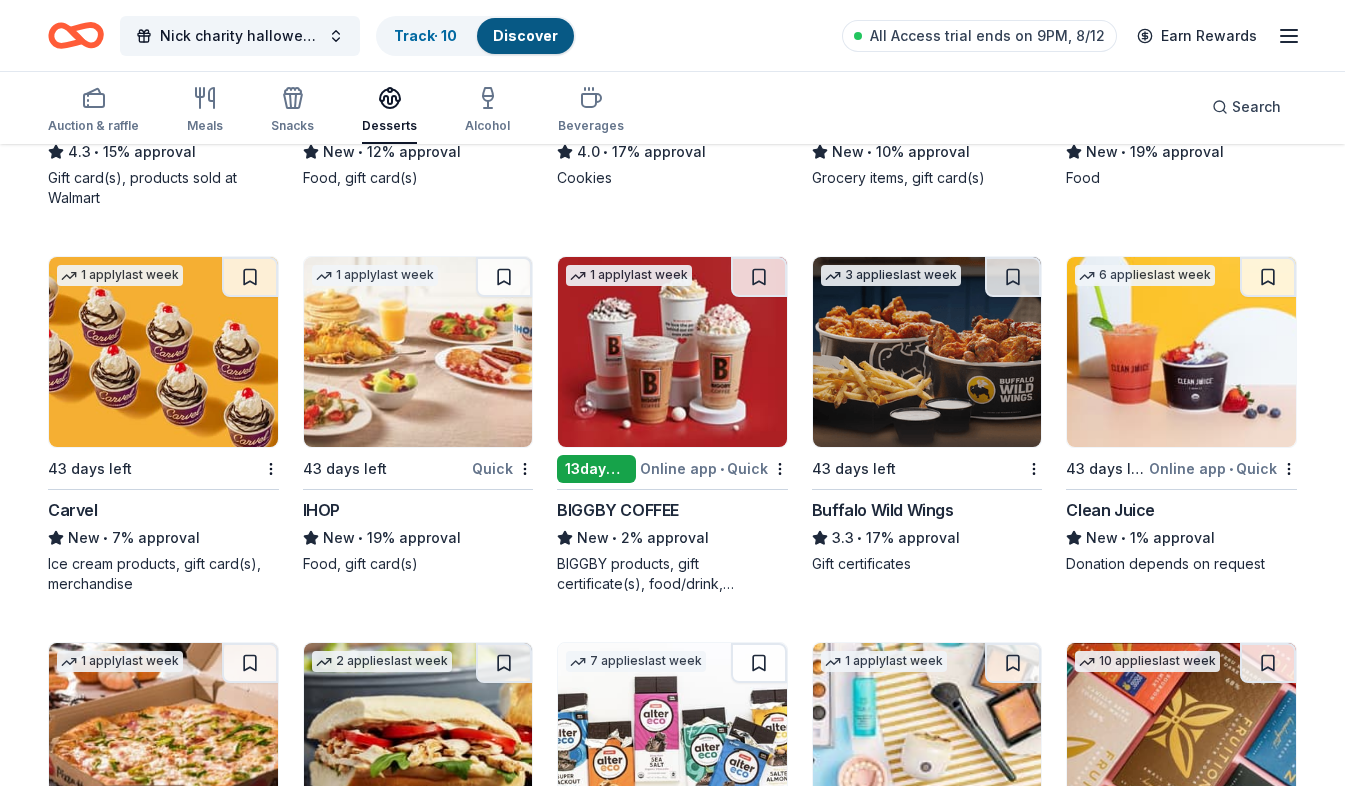 click at bounding box center [927, 352] 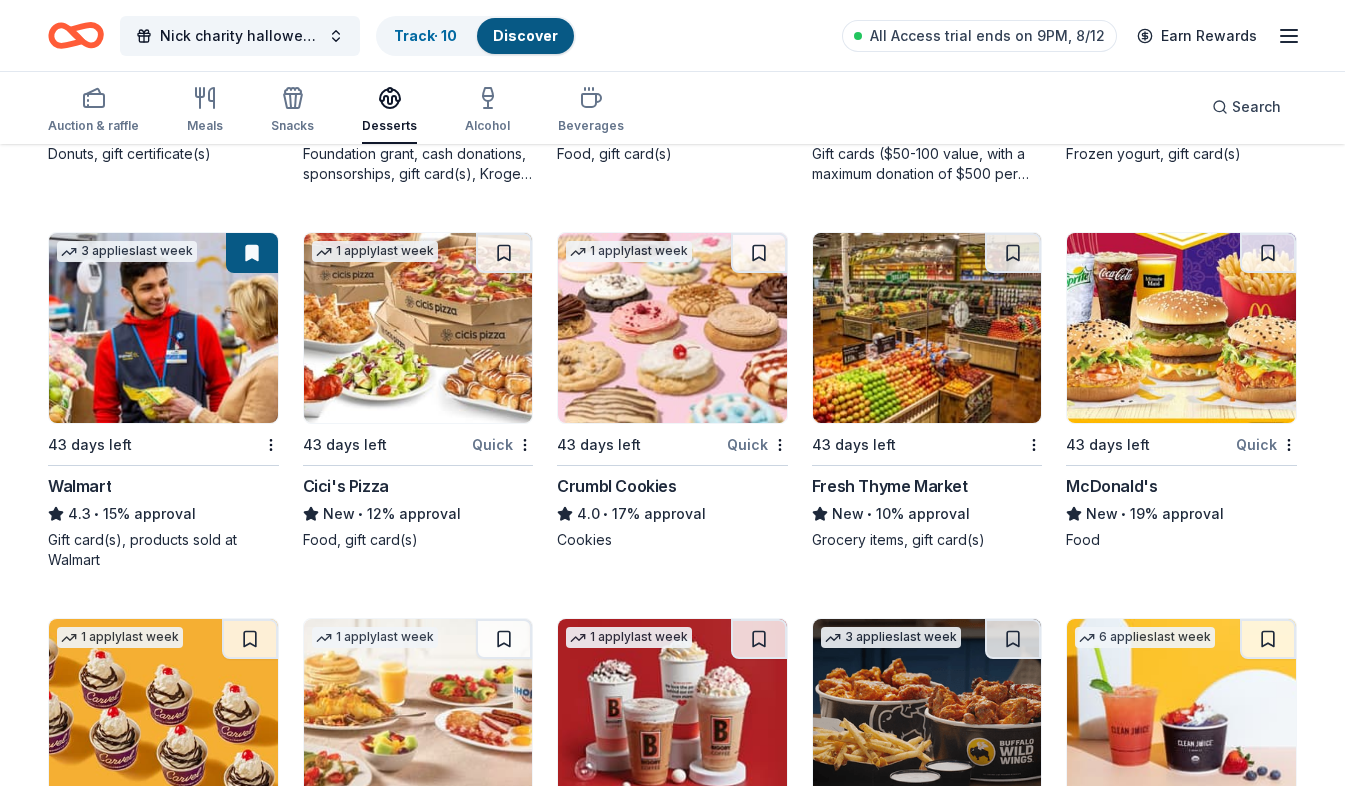 scroll, scrollTop: 1236, scrollLeft: 0, axis: vertical 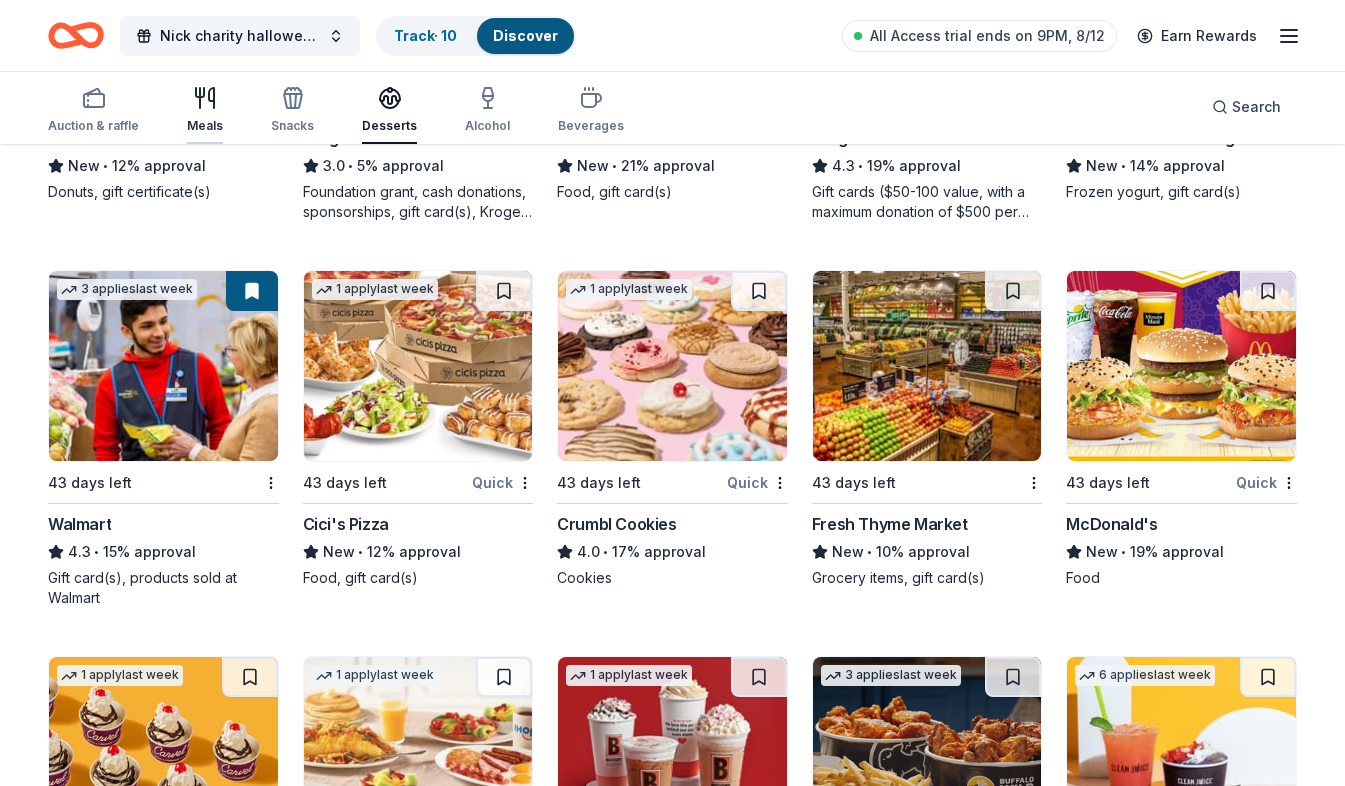 click 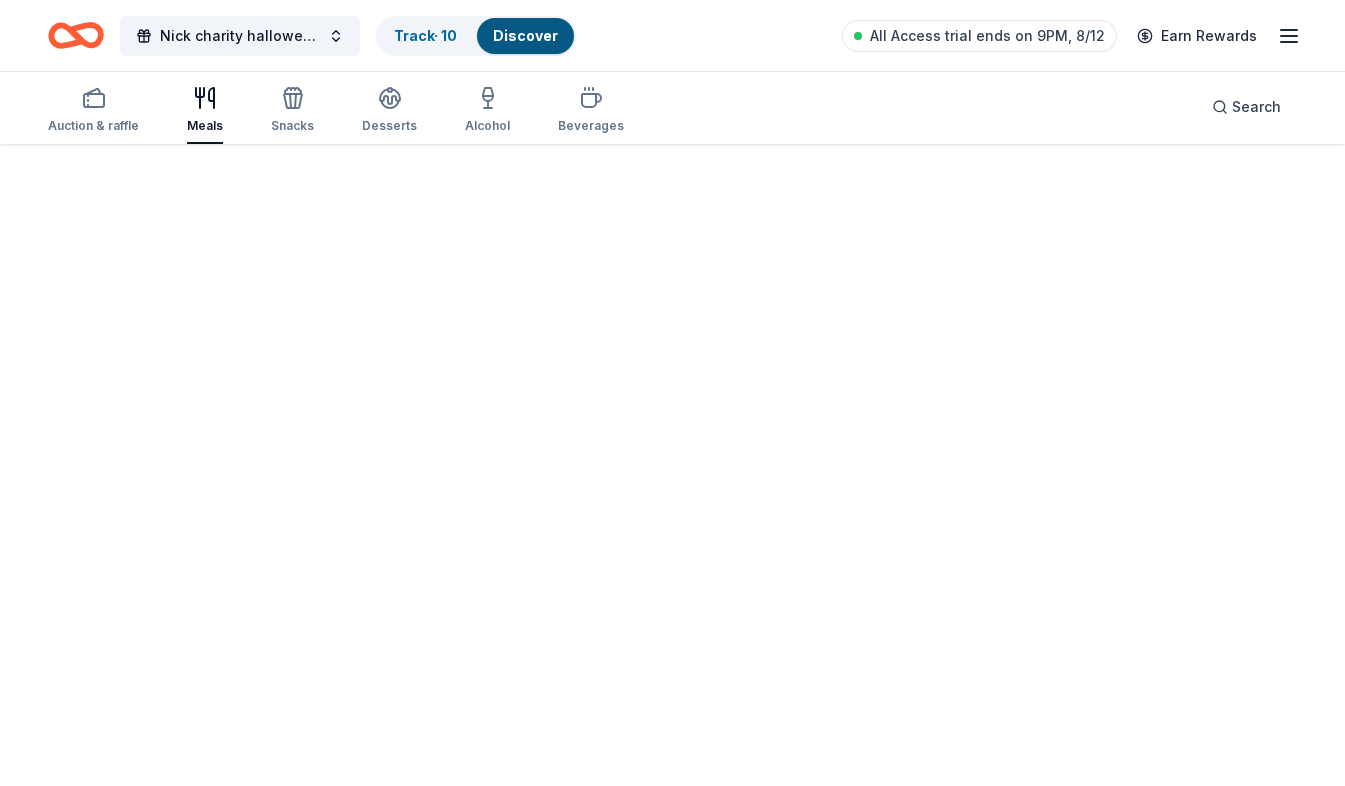 scroll, scrollTop: 0, scrollLeft: 0, axis: both 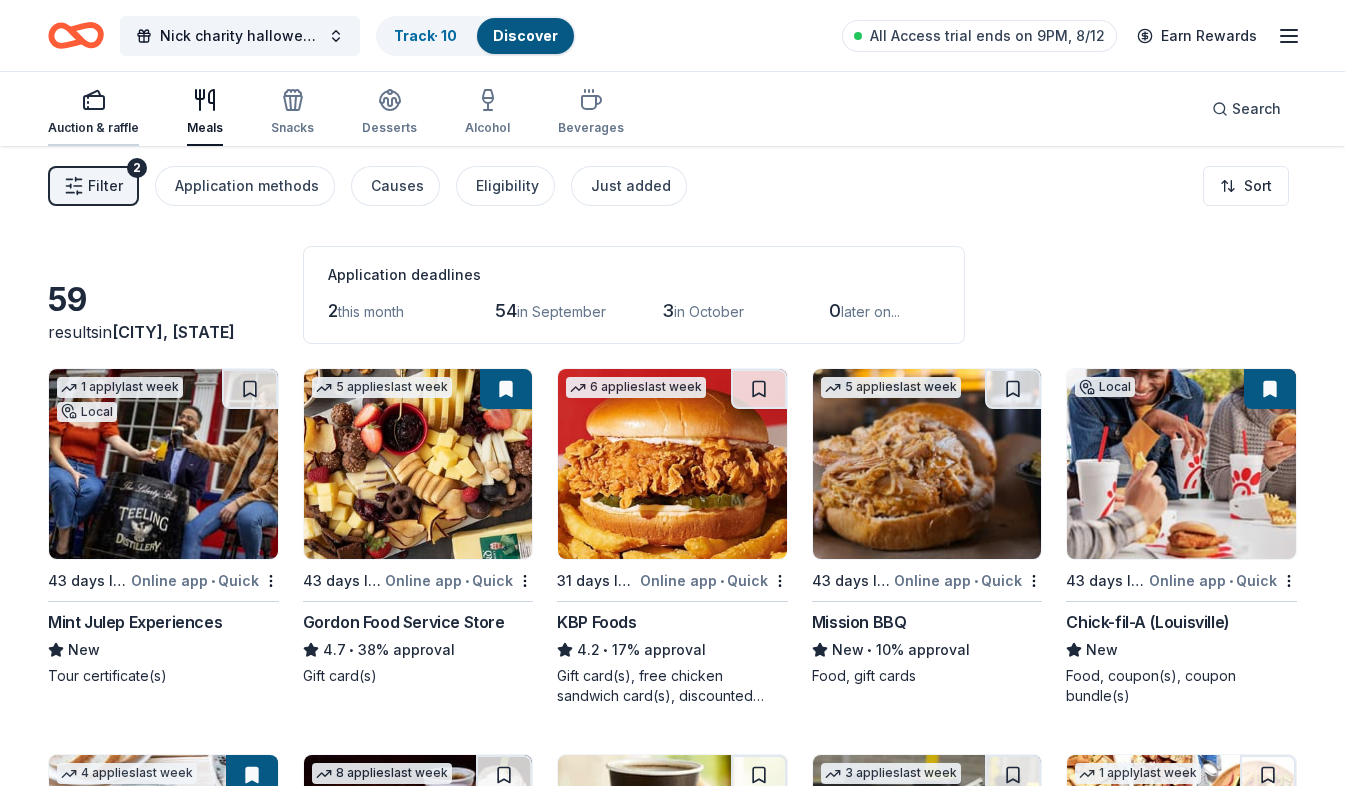 click at bounding box center (93, 100) 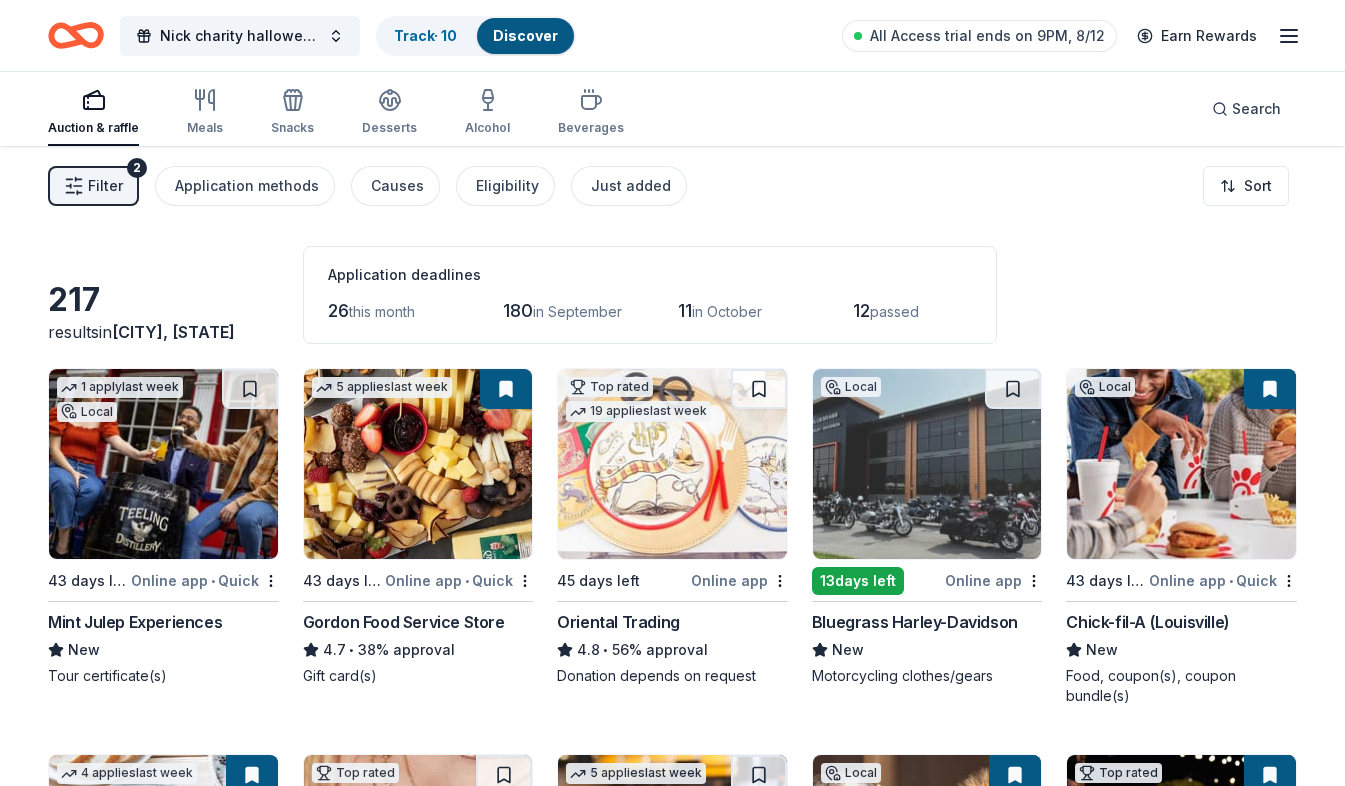 click at bounding box center (93, 100) 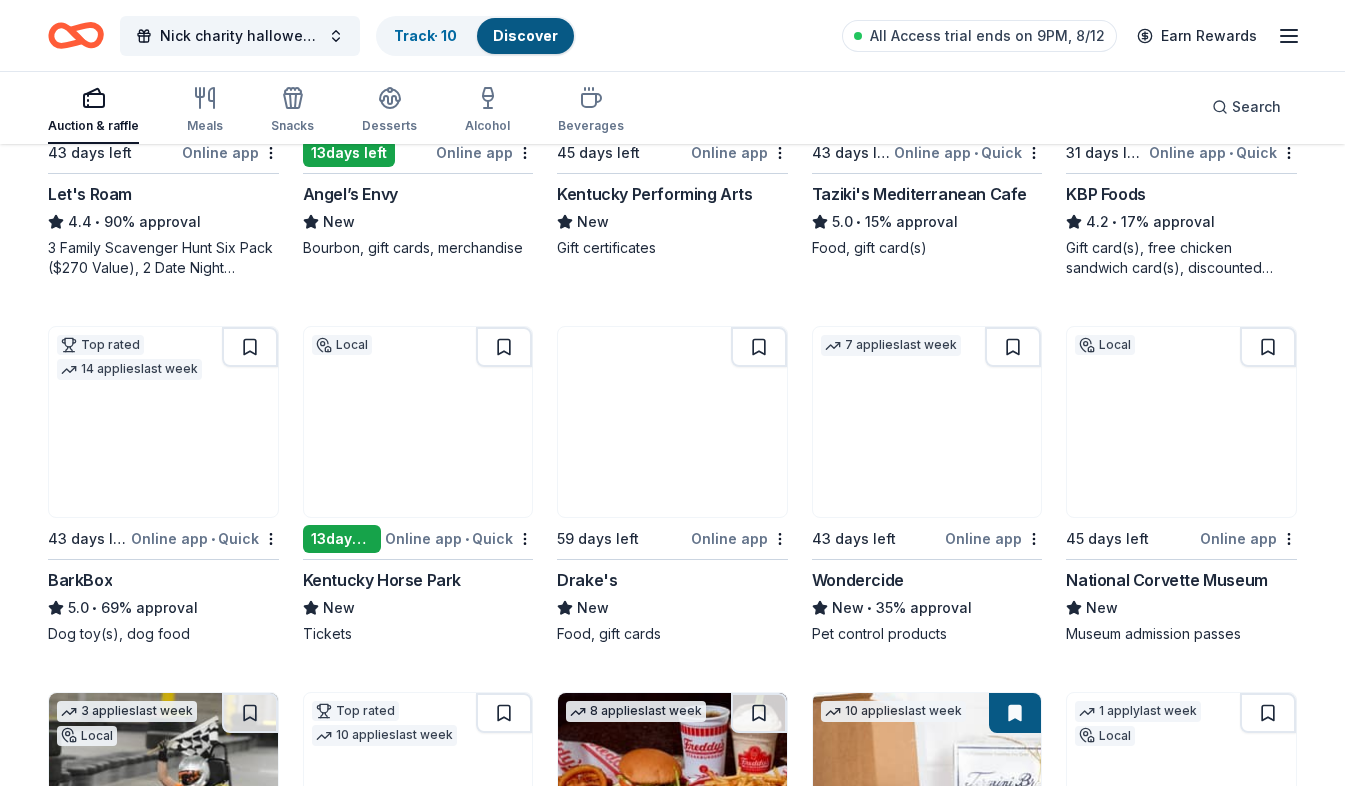scroll, scrollTop: 1000, scrollLeft: 0, axis: vertical 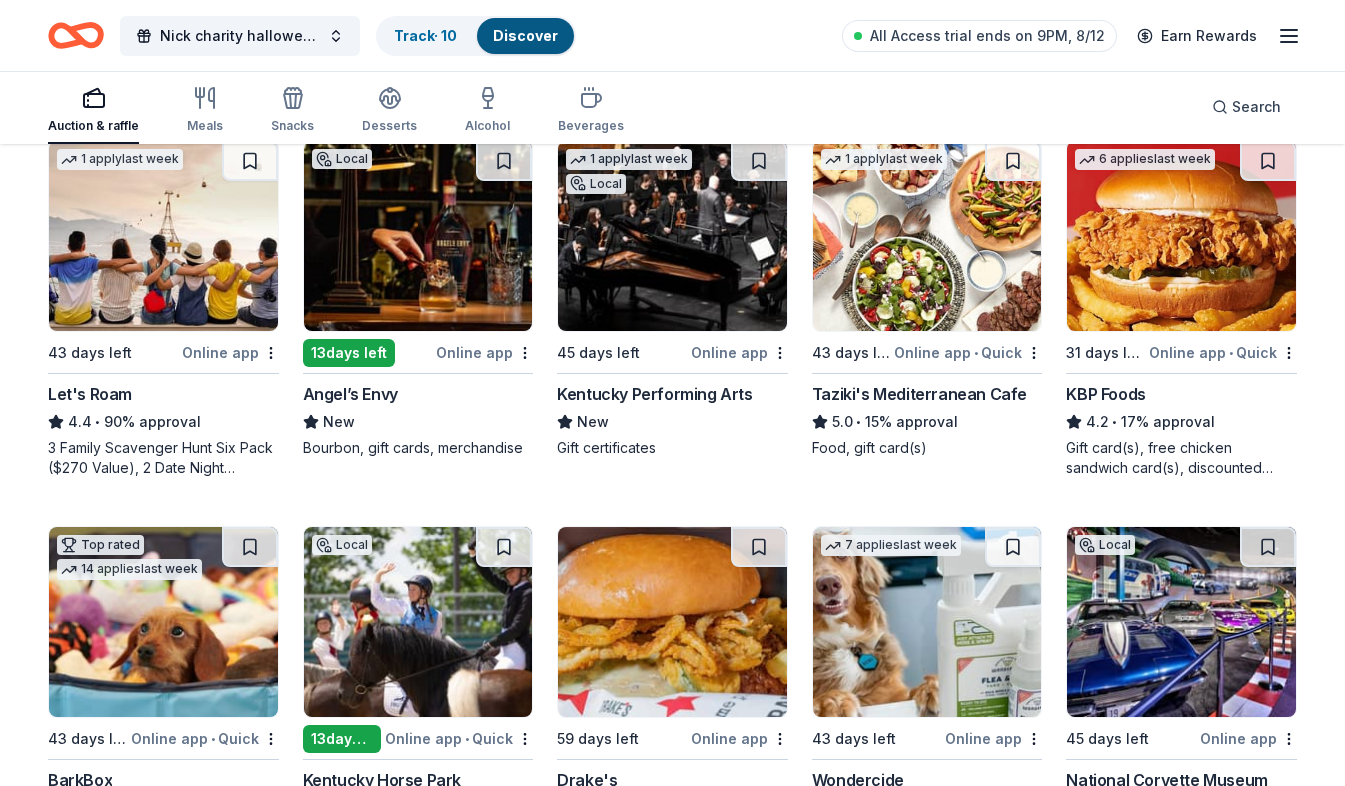 click at bounding box center [418, 236] 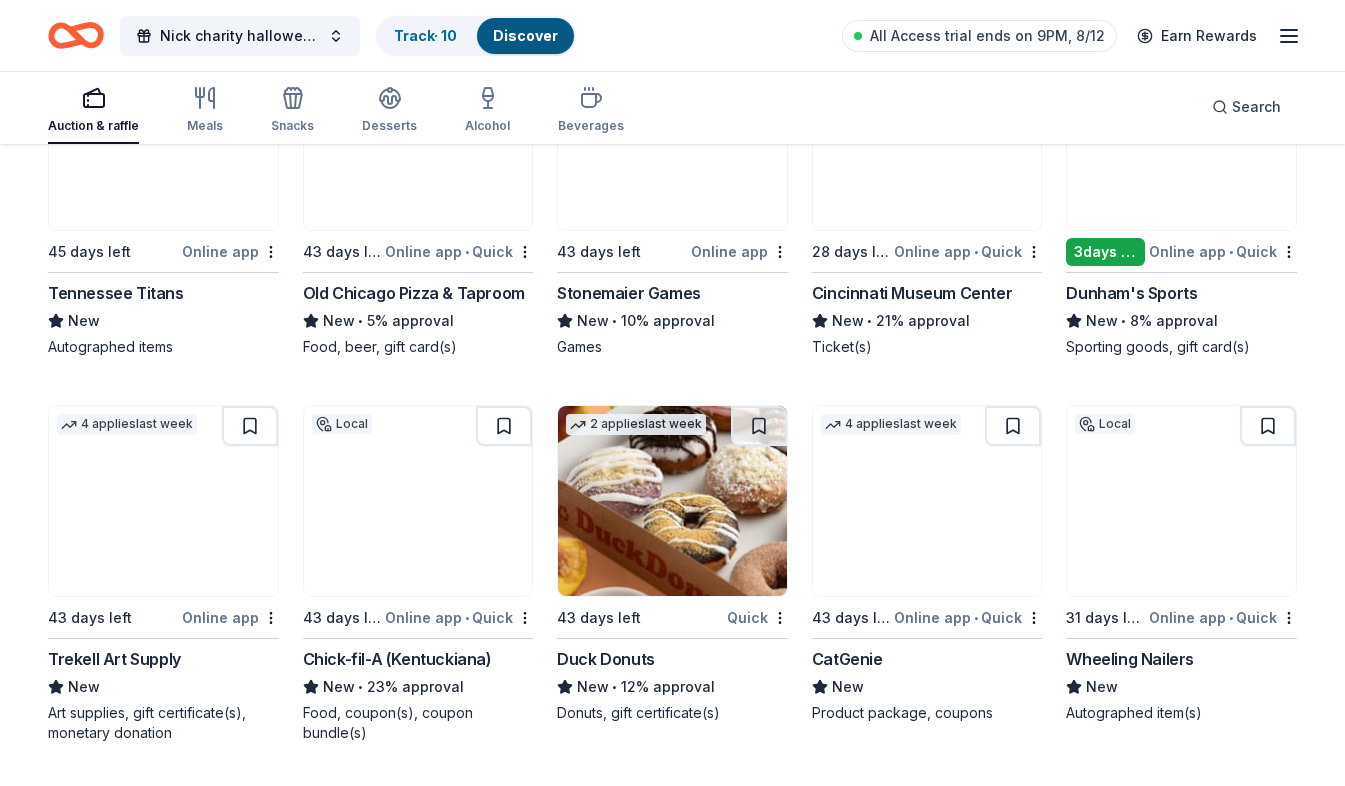 scroll, scrollTop: 6100, scrollLeft: 0, axis: vertical 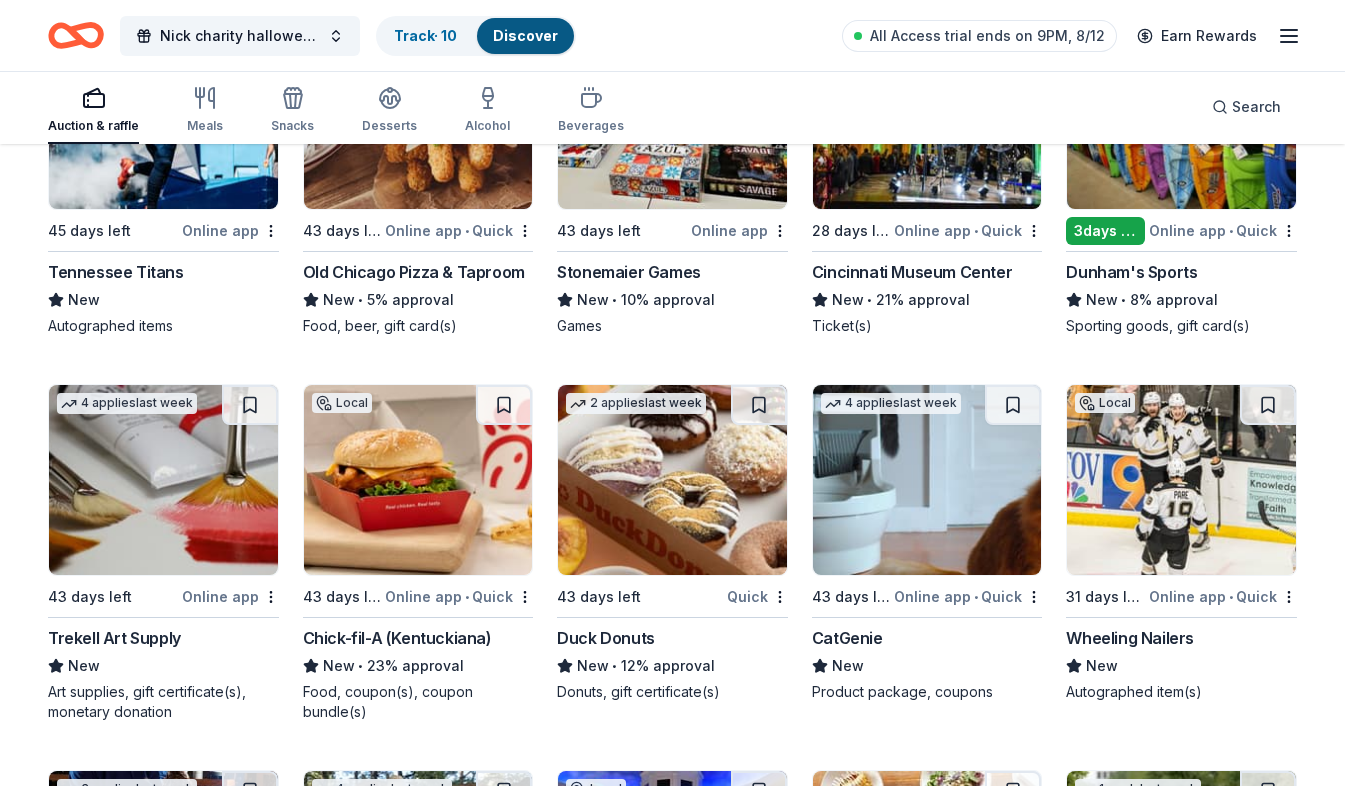 click at bounding box center [672, 480] 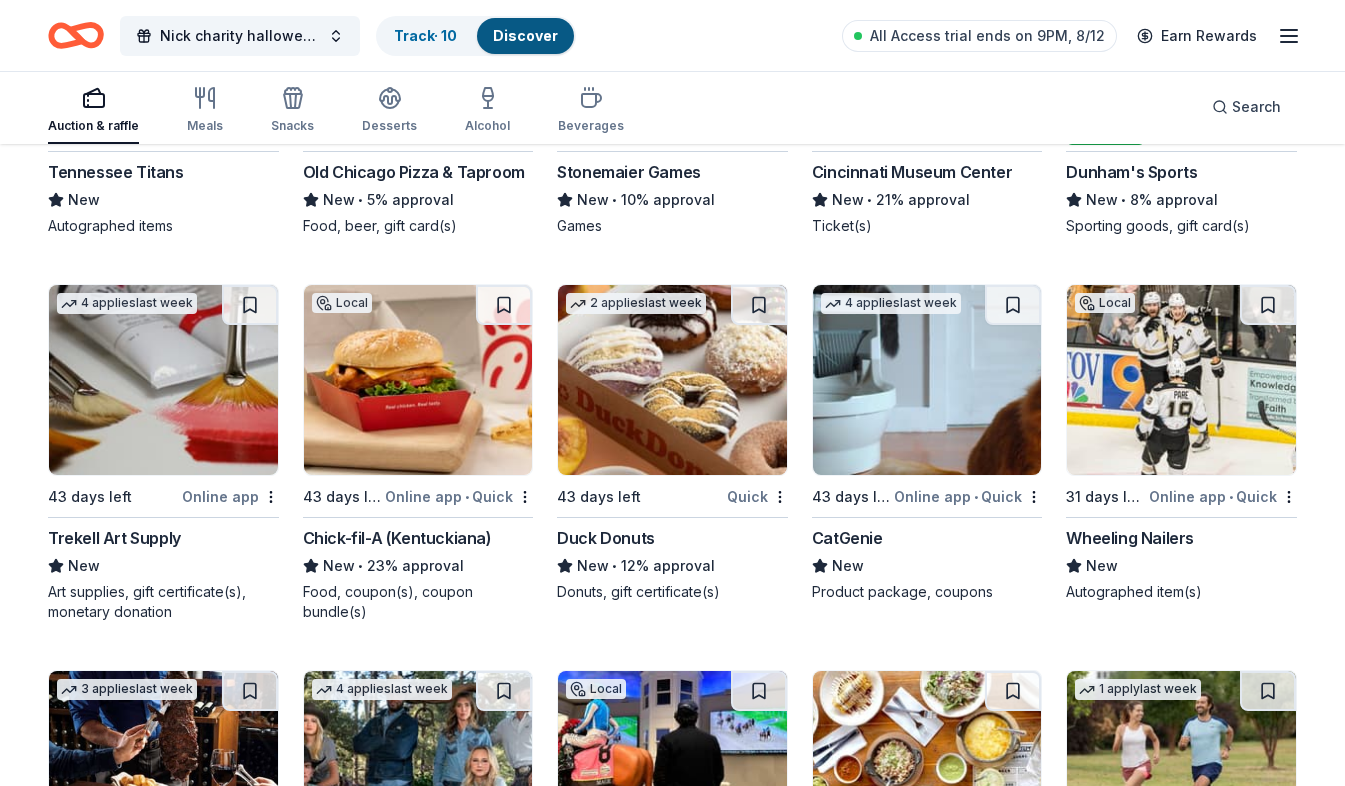 scroll, scrollTop: 6300, scrollLeft: 0, axis: vertical 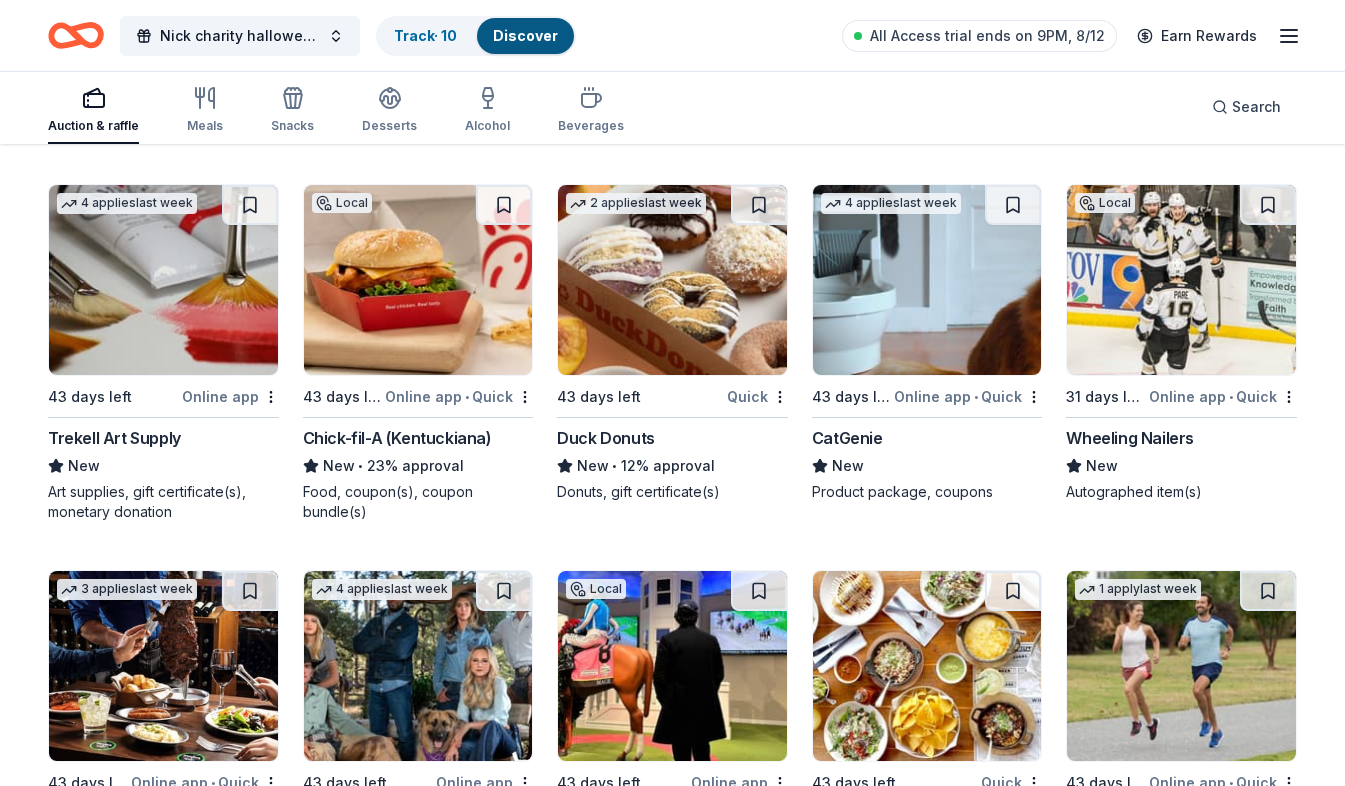 click on "Online app • Quick" at bounding box center [459, 396] 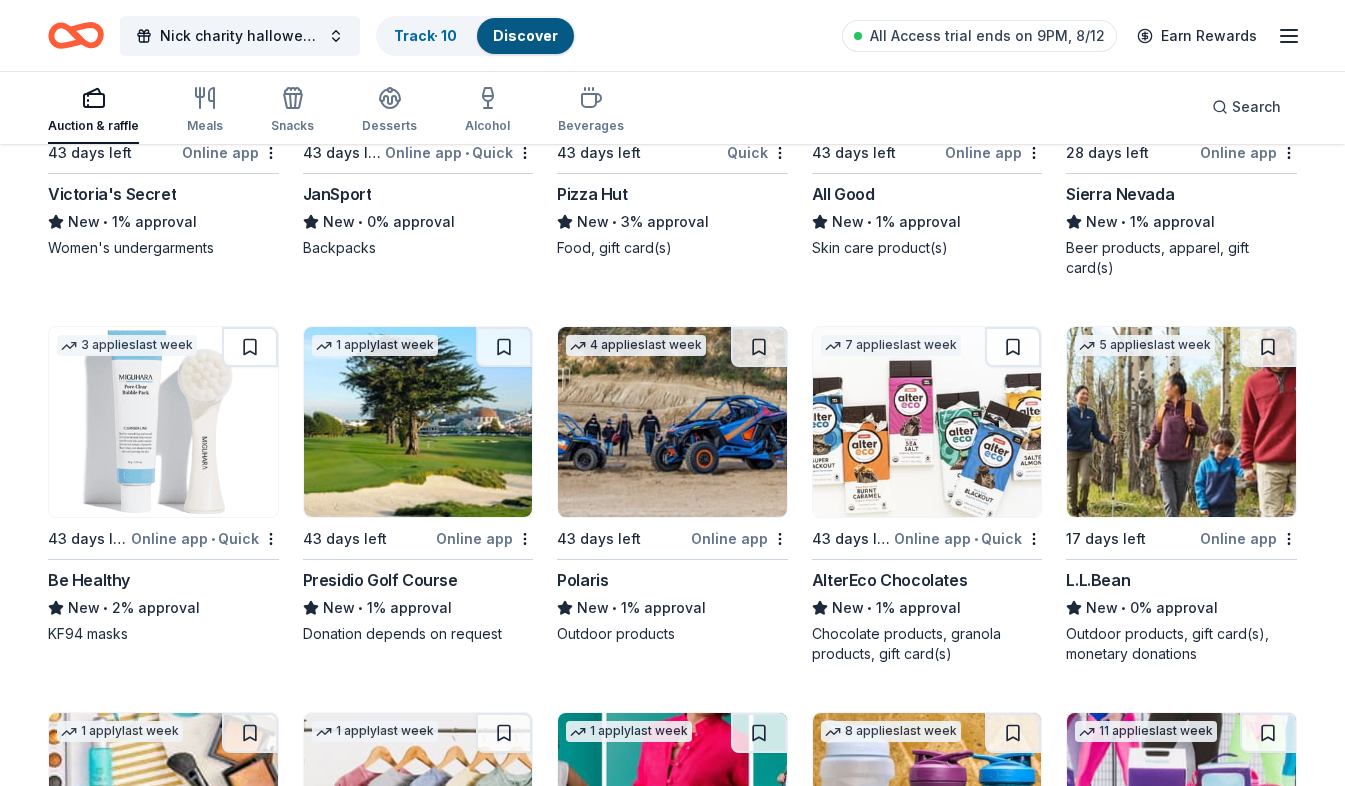 scroll, scrollTop: 12800, scrollLeft: 0, axis: vertical 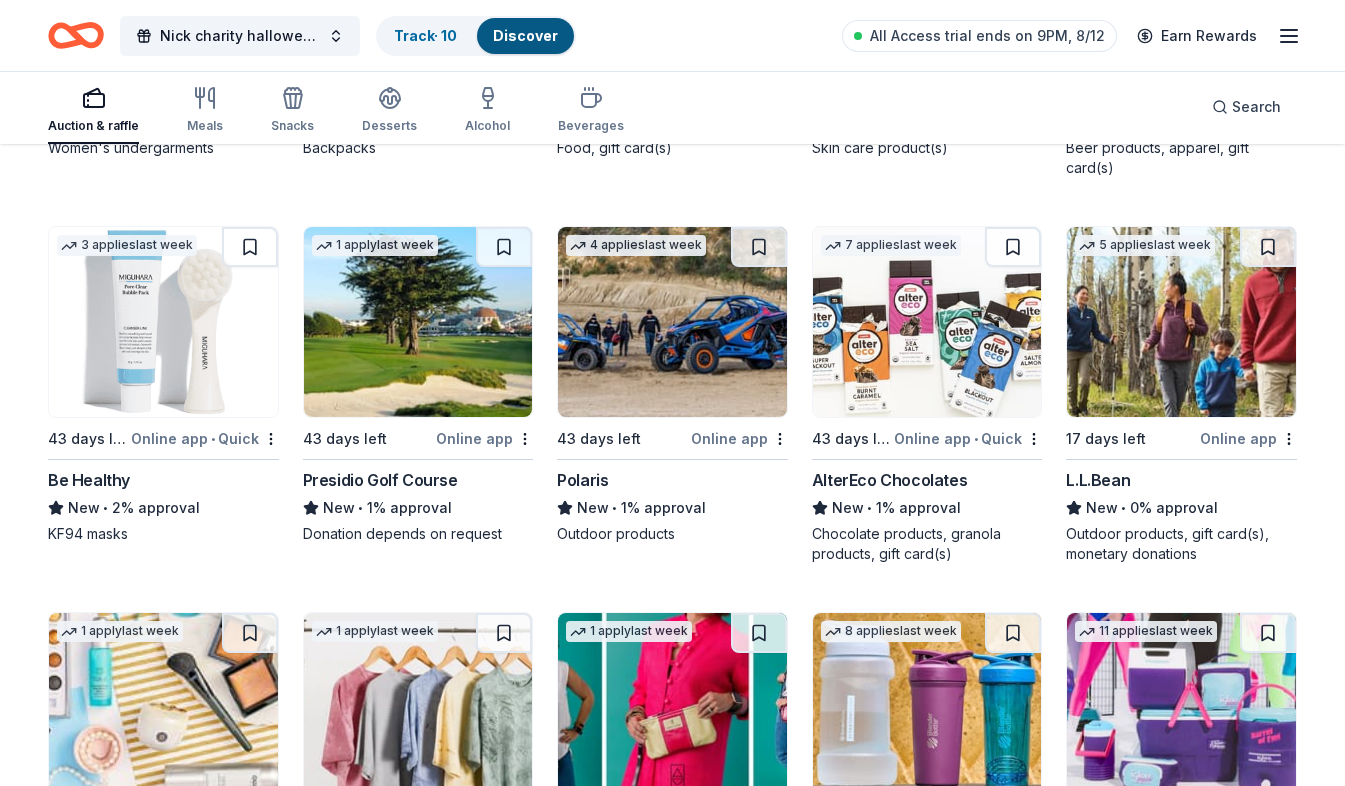click at bounding box center [672, 322] 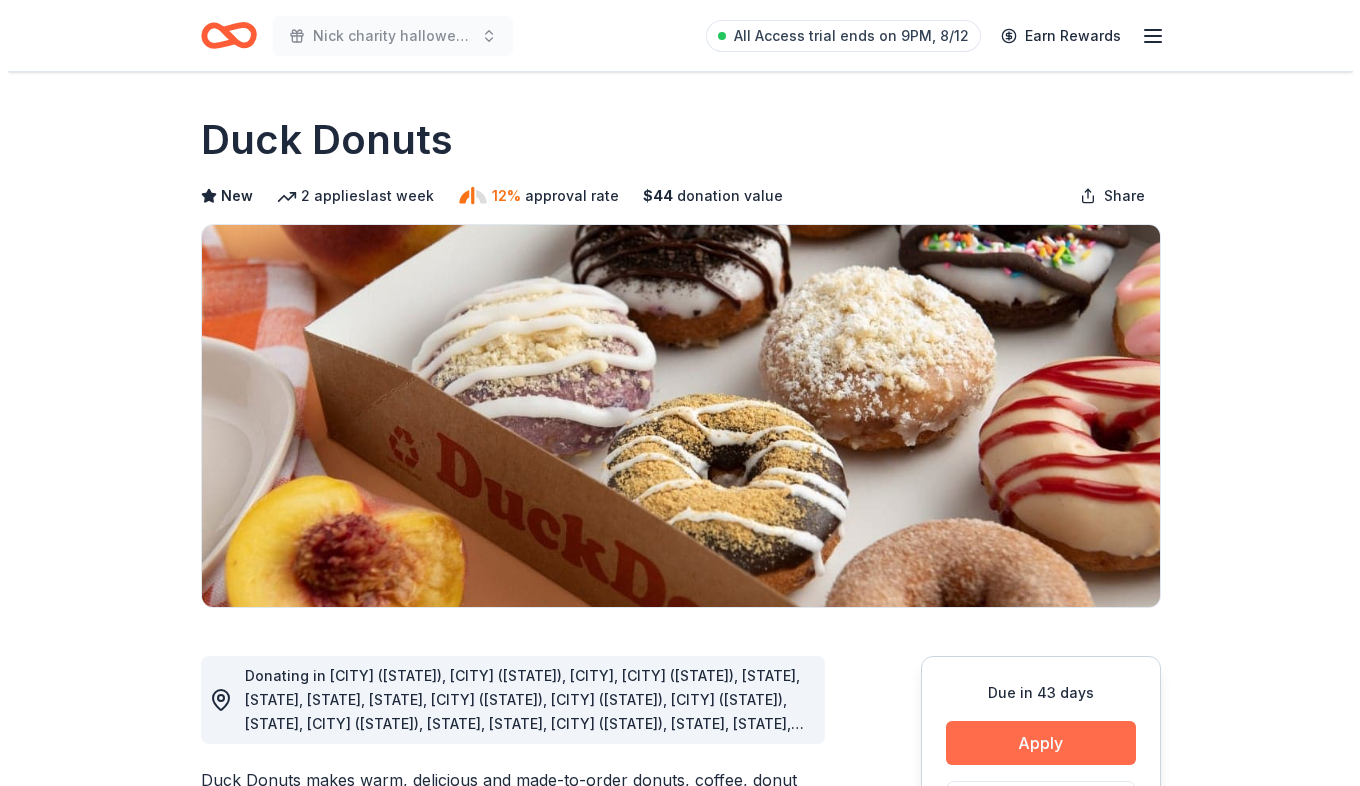 scroll, scrollTop: 0, scrollLeft: 0, axis: both 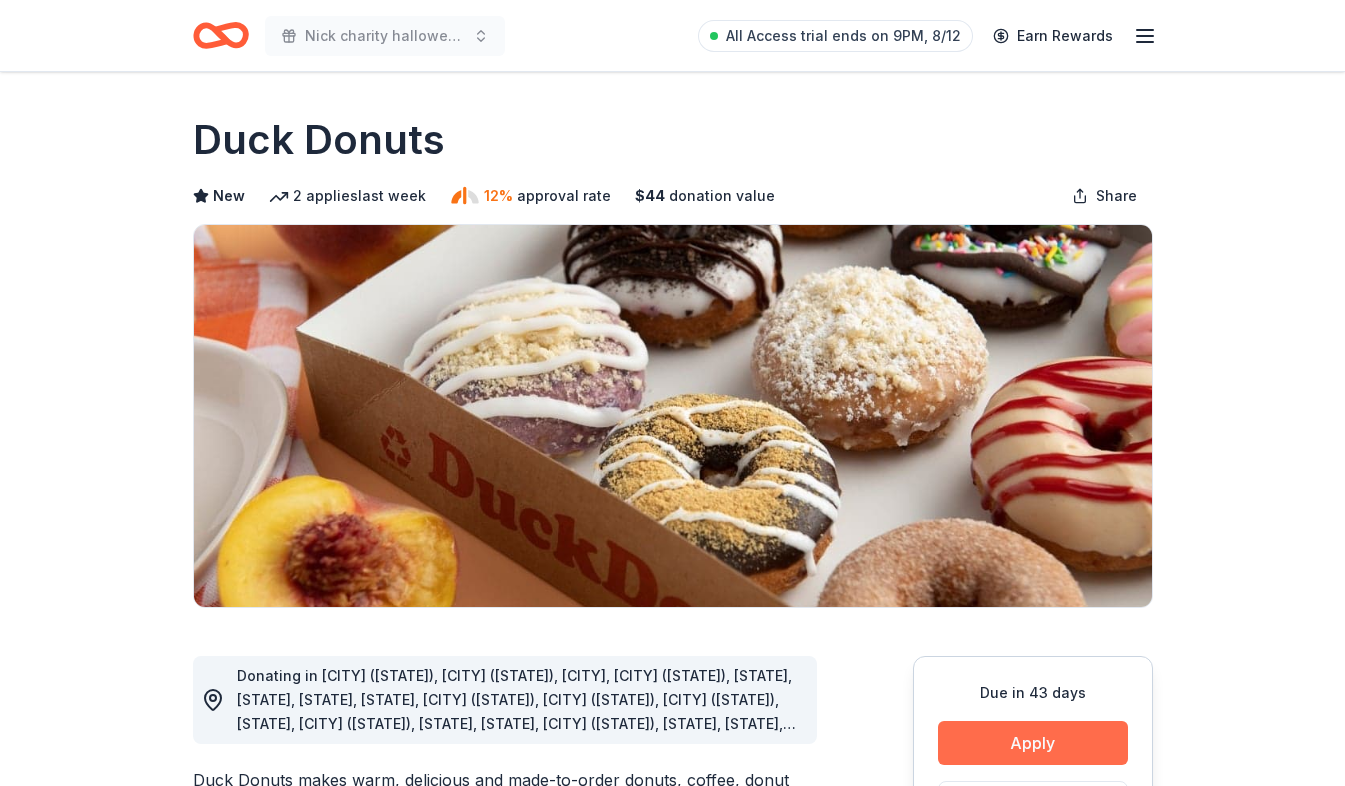 click on "Apply" at bounding box center [1033, 743] 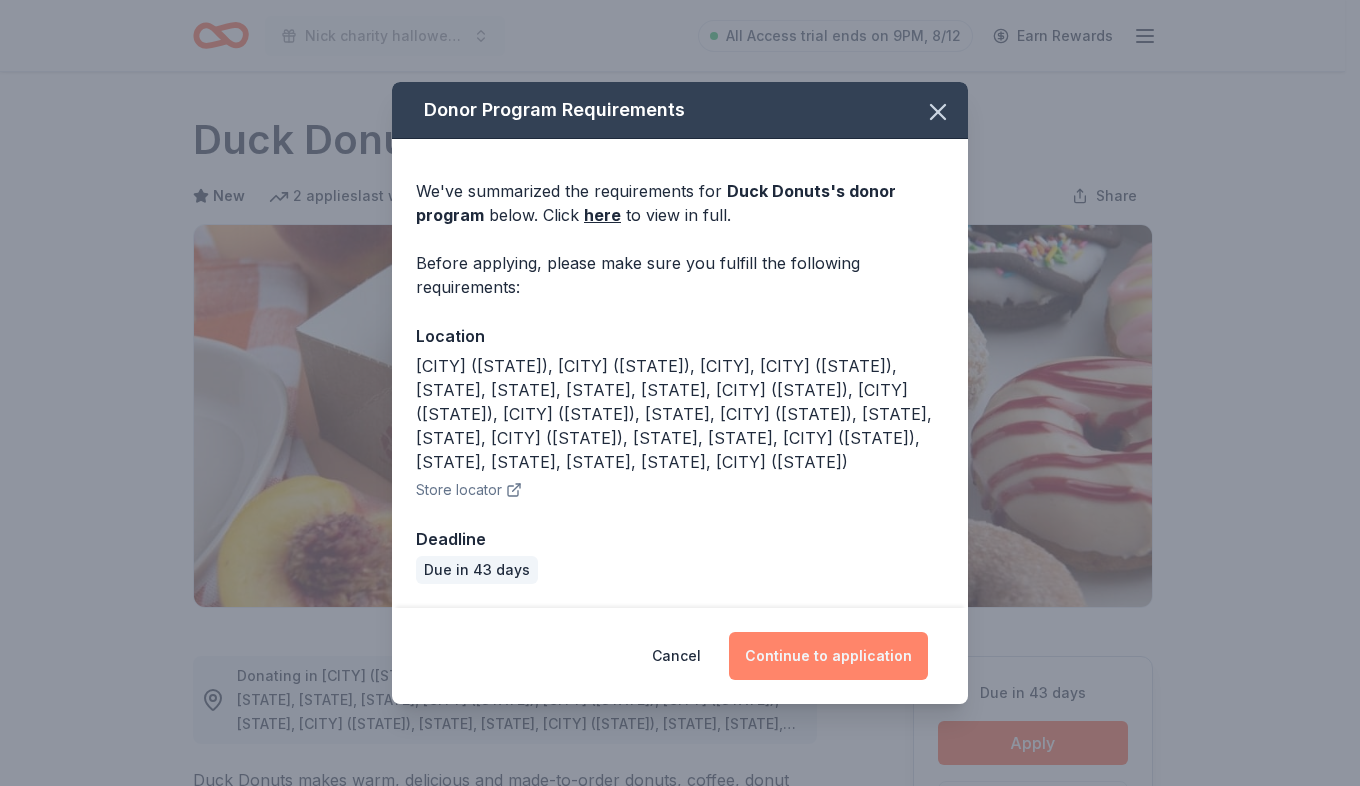 click on "Continue to application" at bounding box center (828, 656) 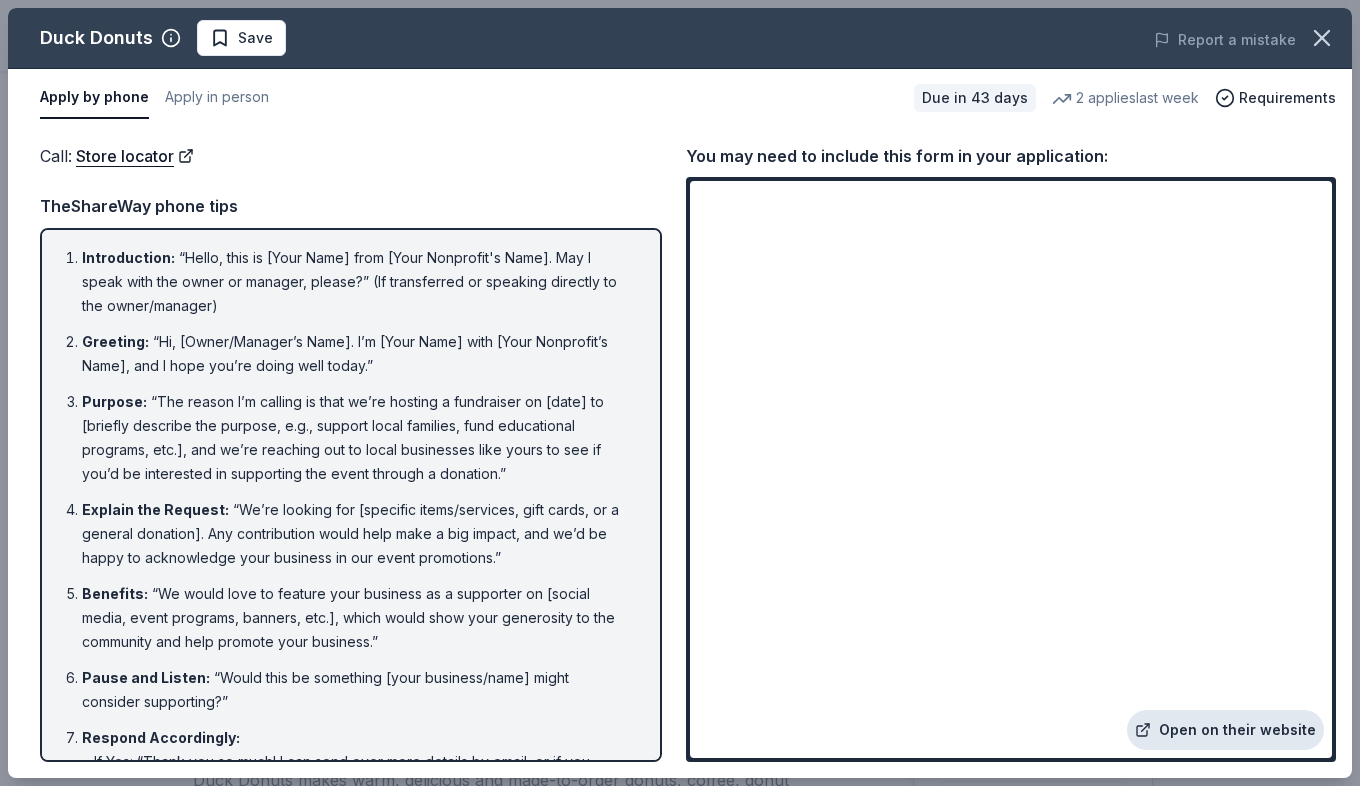 click on "Open on their website" at bounding box center [1225, 730] 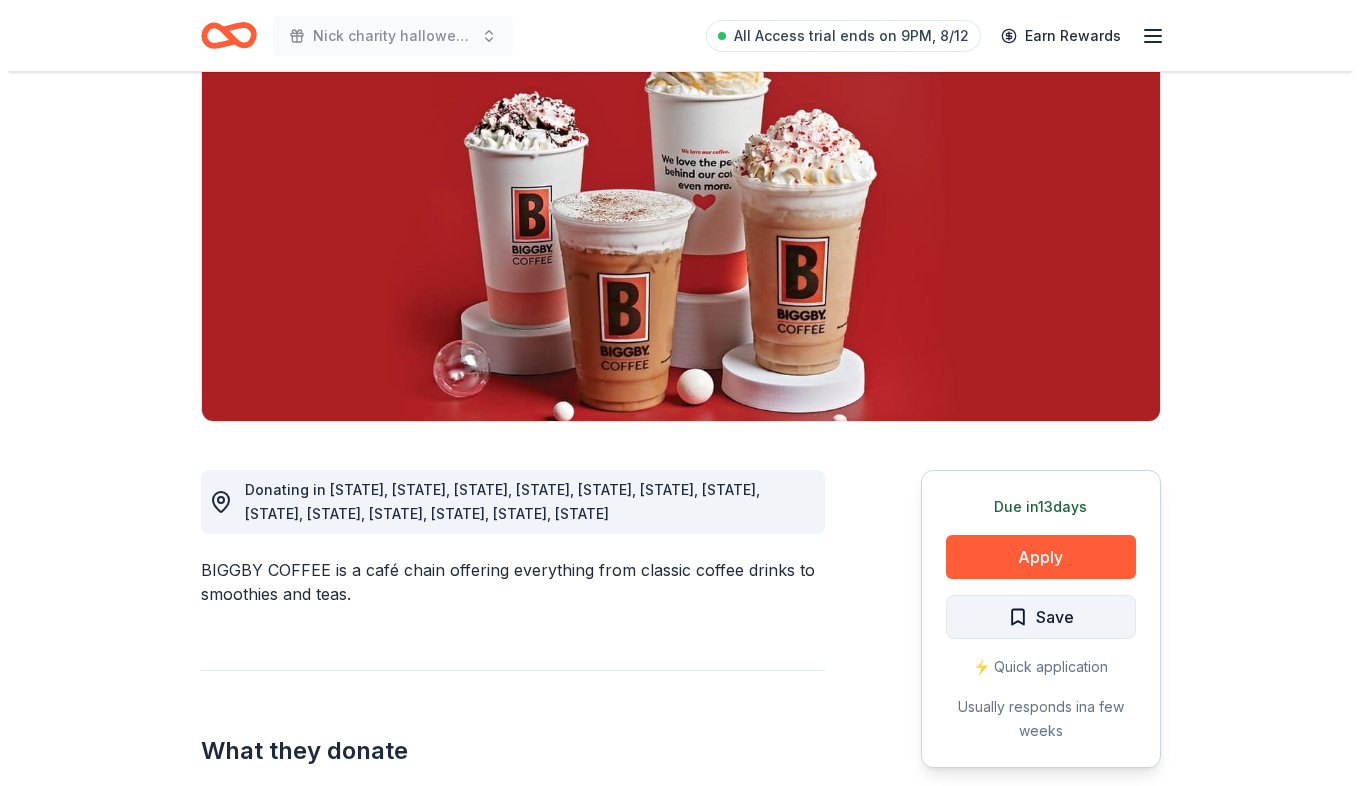 scroll, scrollTop: 200, scrollLeft: 0, axis: vertical 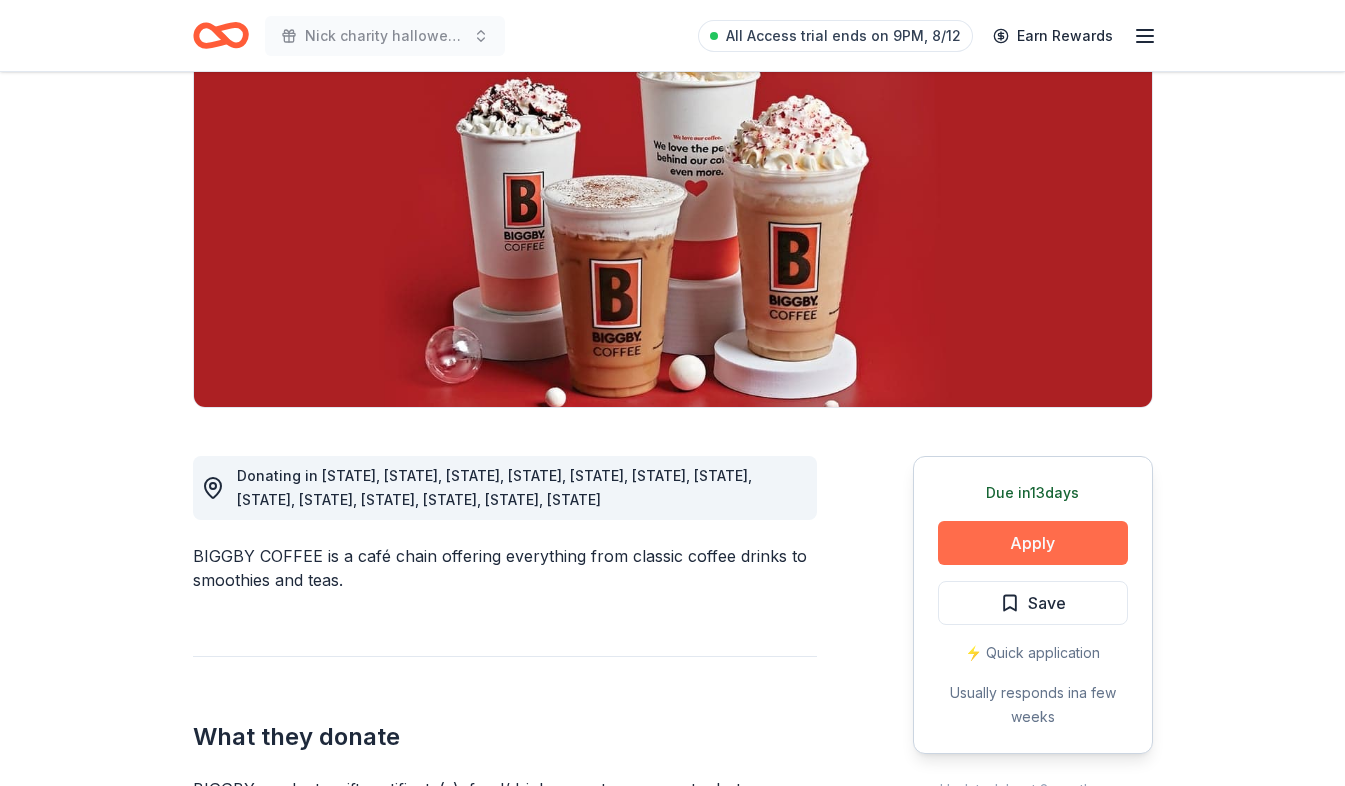 click on "Apply" at bounding box center [1033, 543] 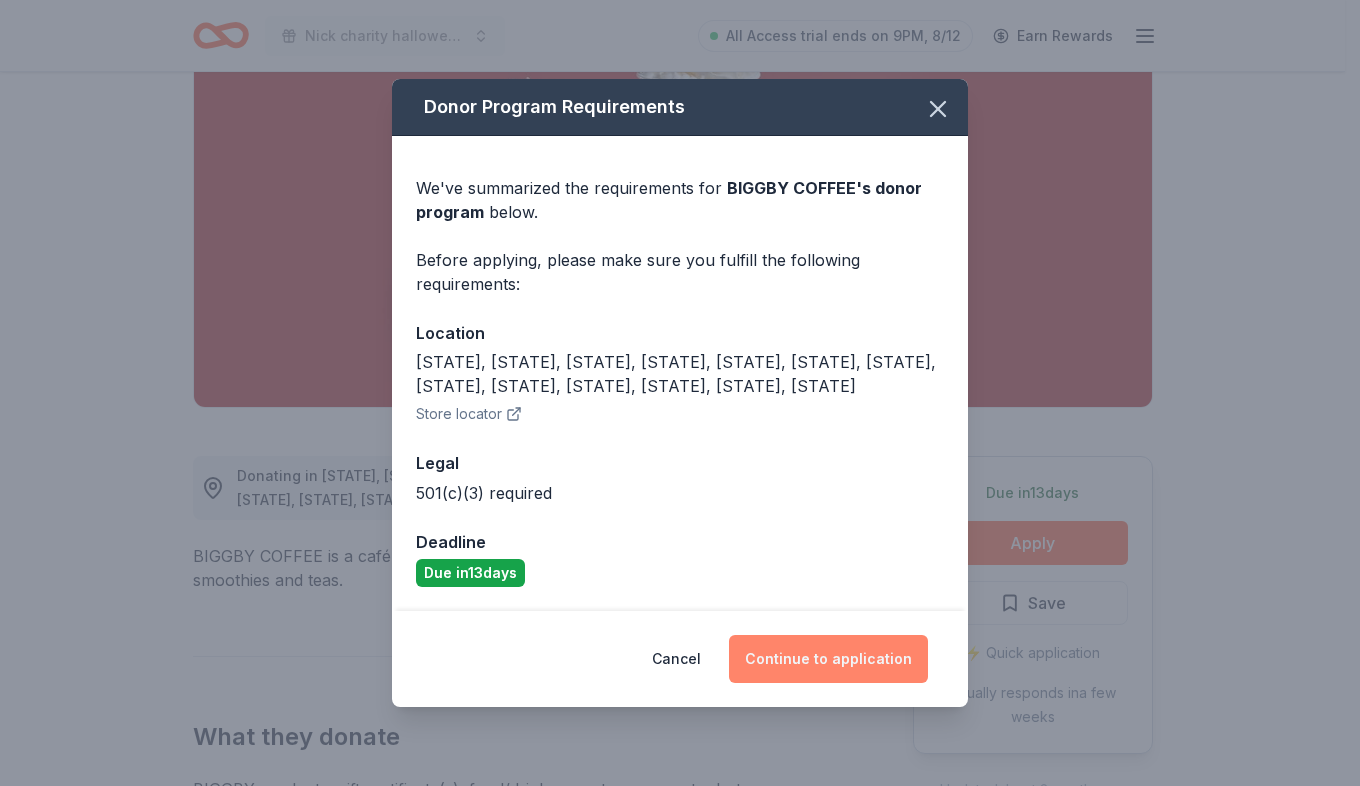 click on "Continue to application" at bounding box center [828, 659] 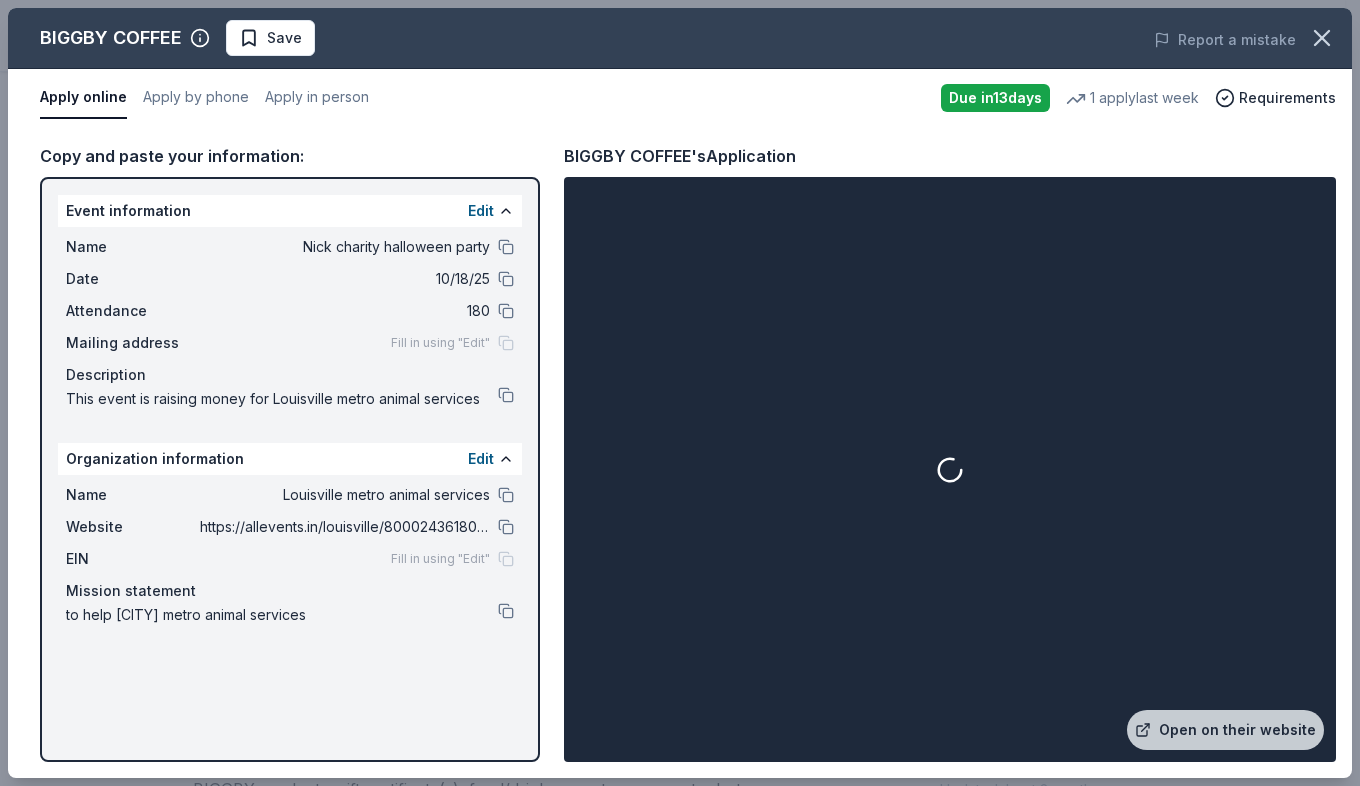 click at bounding box center (950, 469) 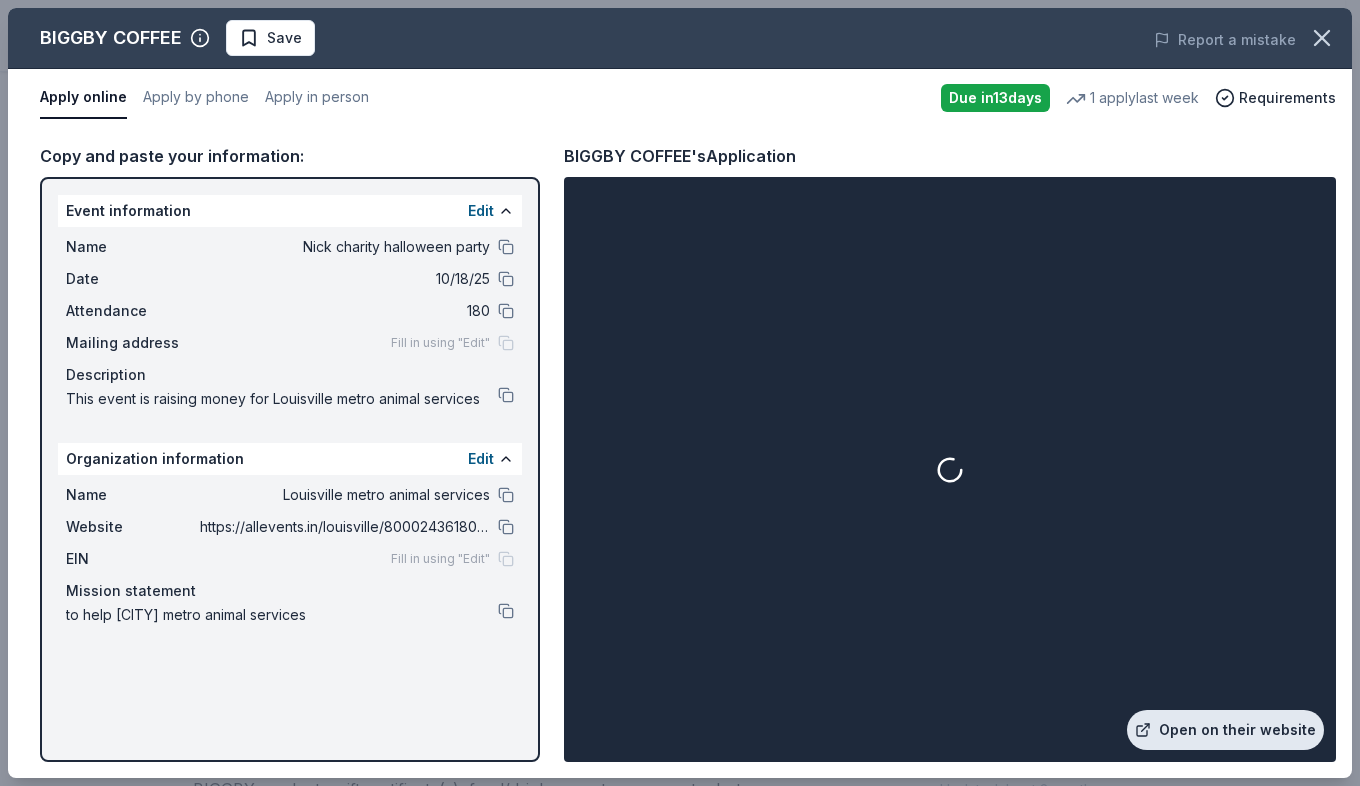 click on "Open on their website" at bounding box center [1225, 730] 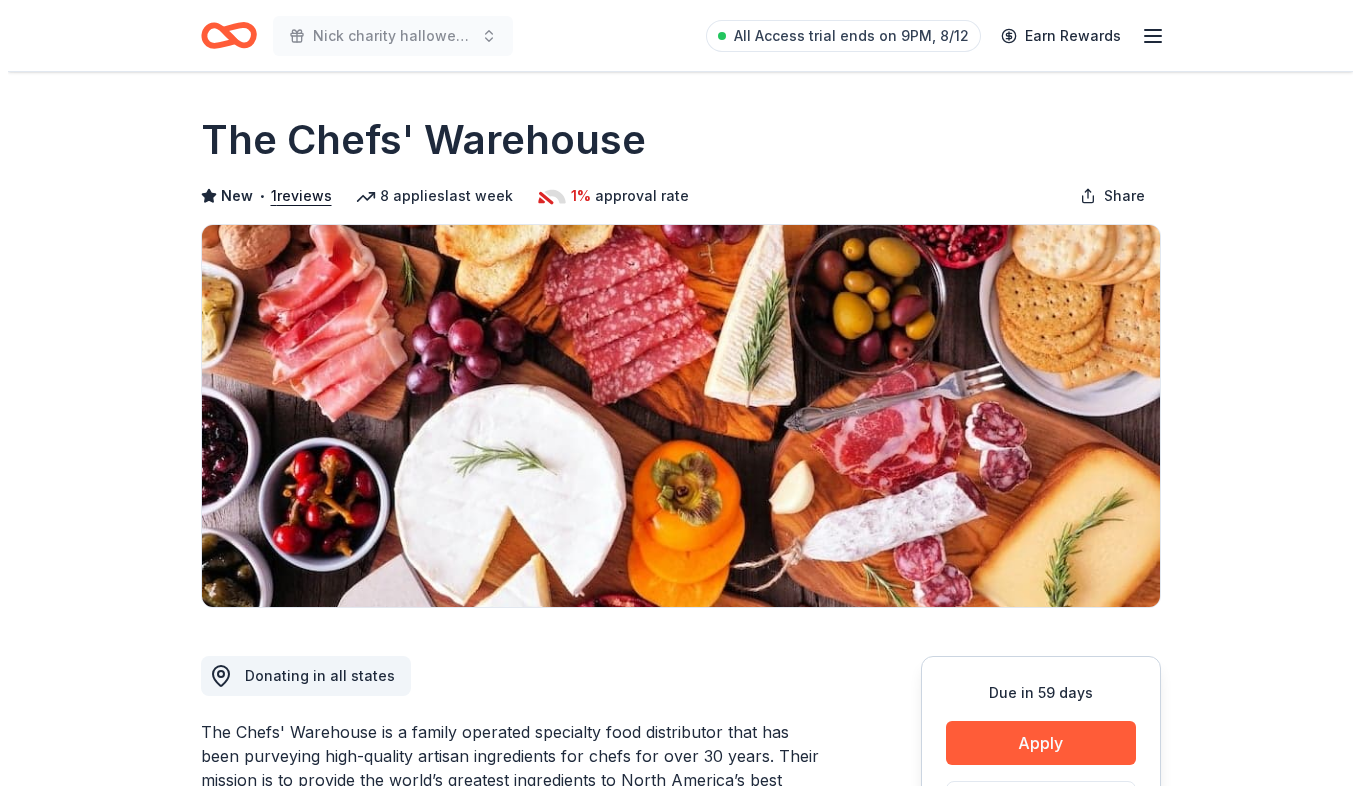 scroll, scrollTop: 0, scrollLeft: 0, axis: both 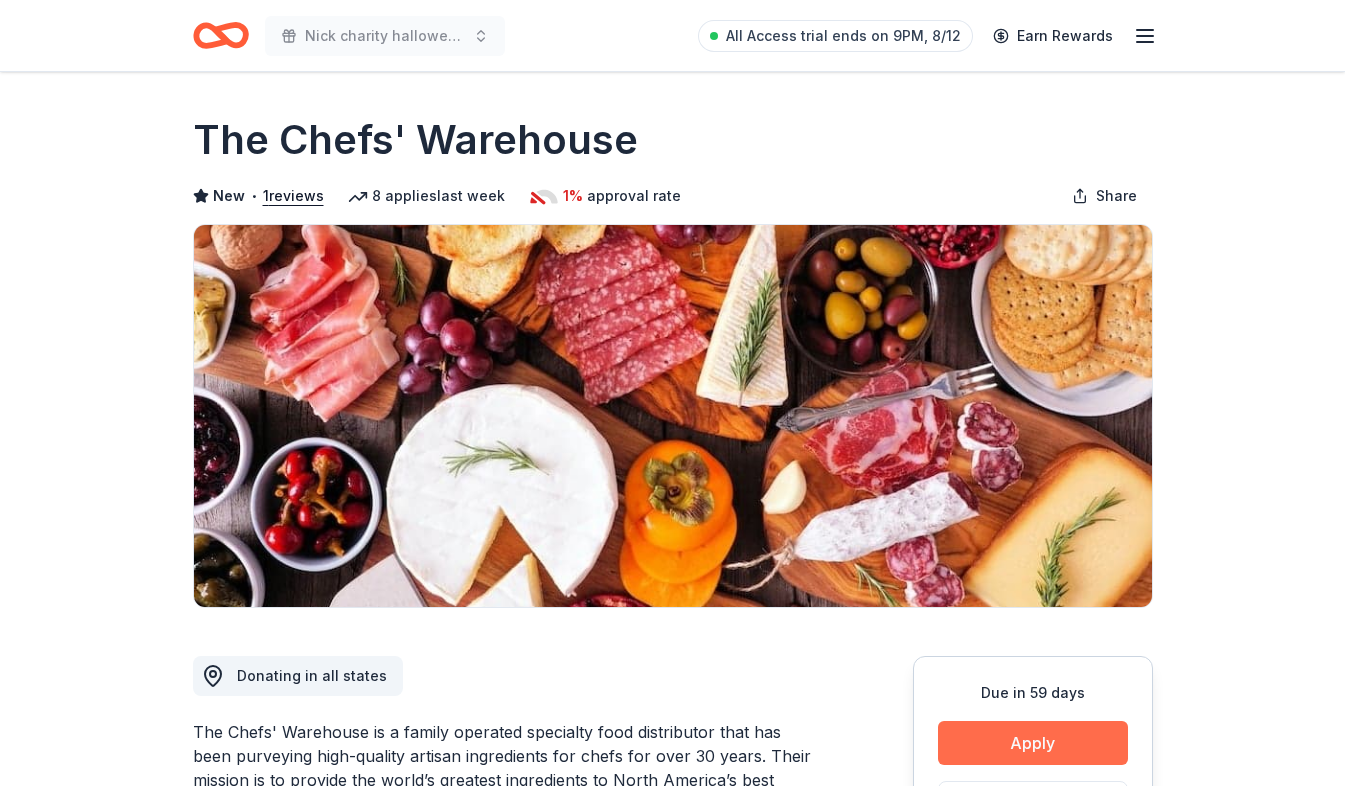 click on "Apply" at bounding box center (1033, 743) 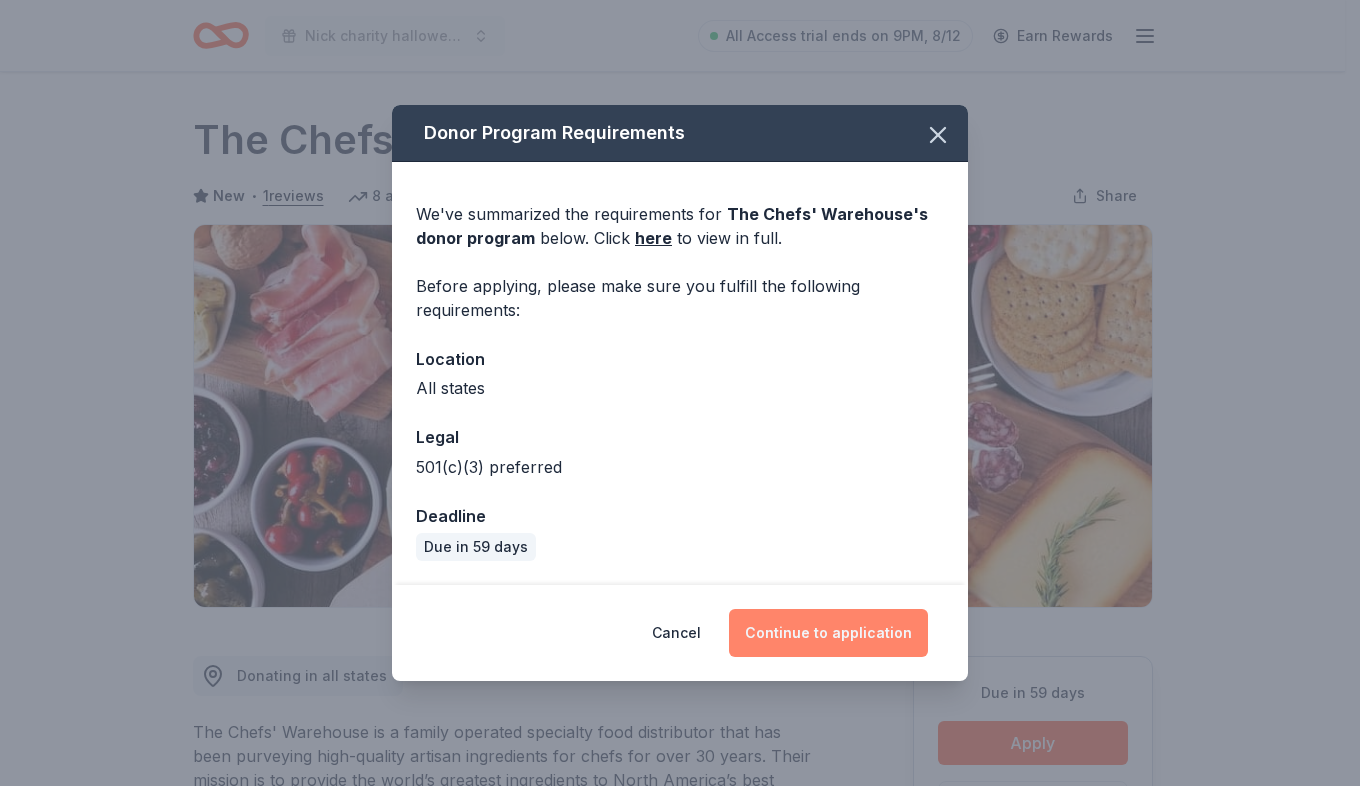 click on "Continue to application" at bounding box center [828, 633] 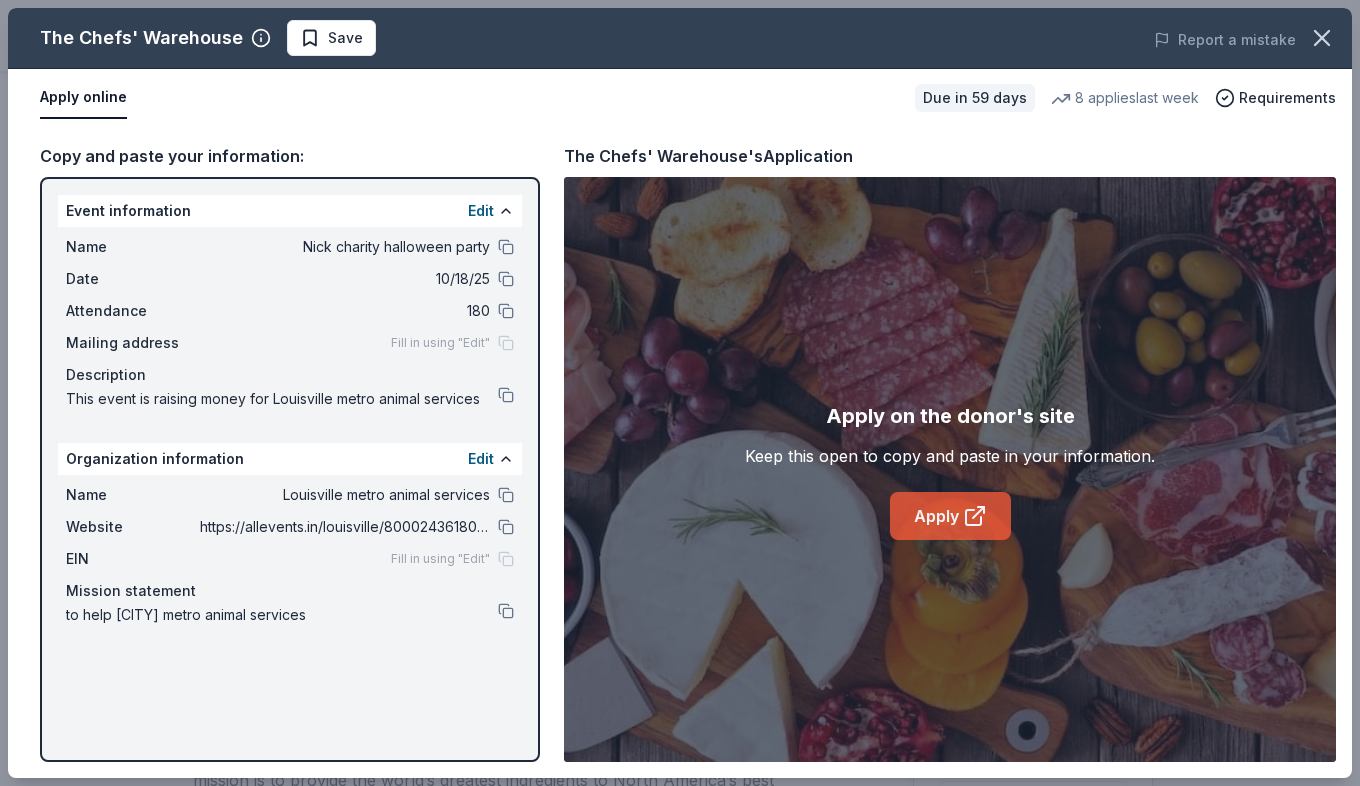 click on "Apply" at bounding box center [950, 516] 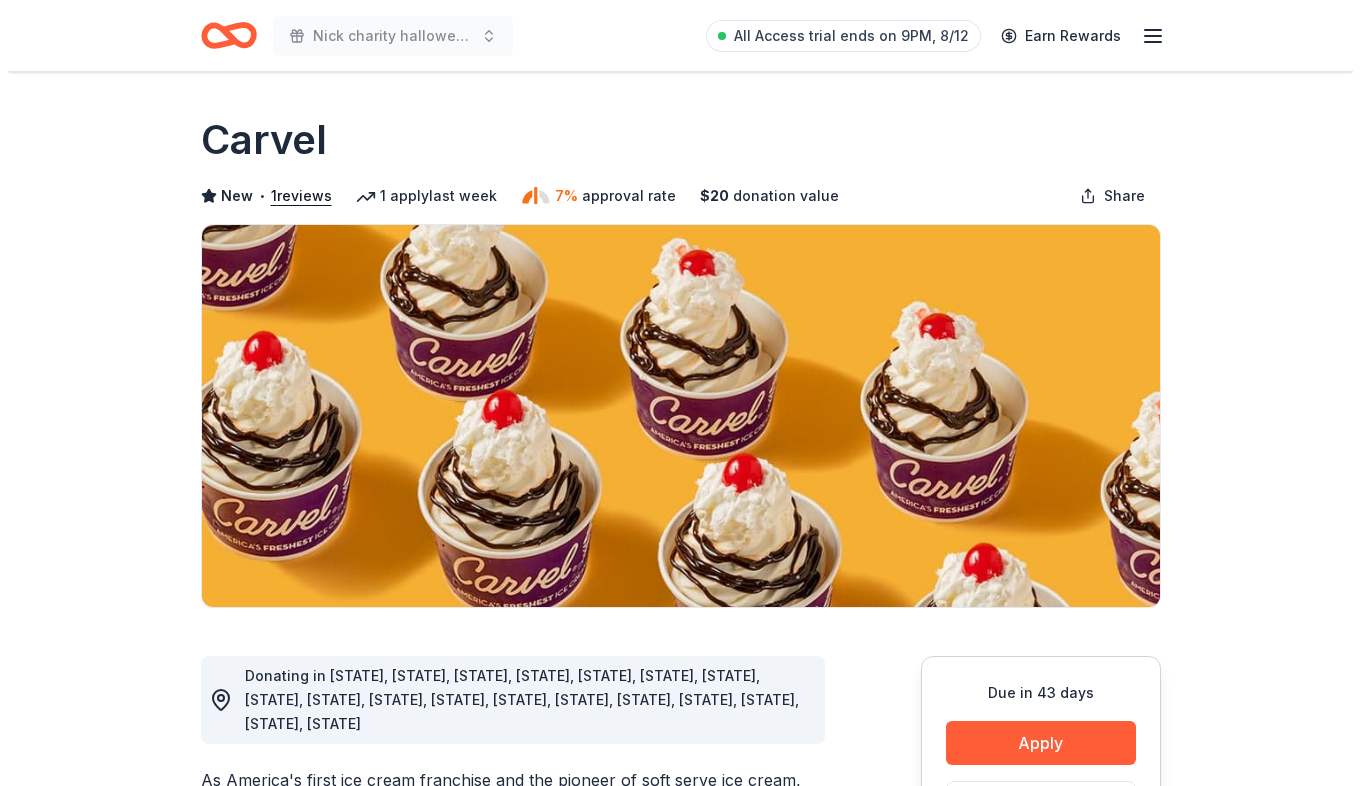 scroll, scrollTop: 0, scrollLeft: 0, axis: both 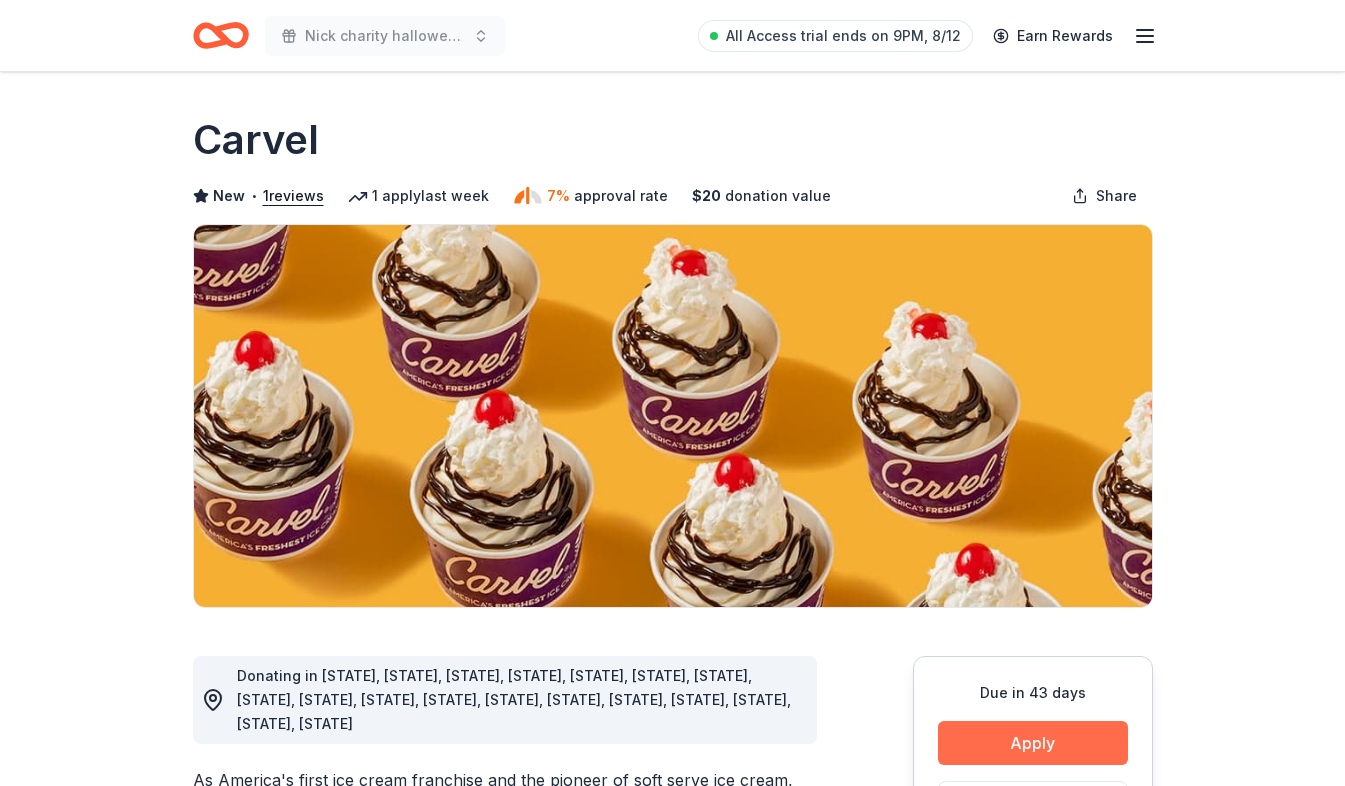 click on "Apply" at bounding box center (1033, 743) 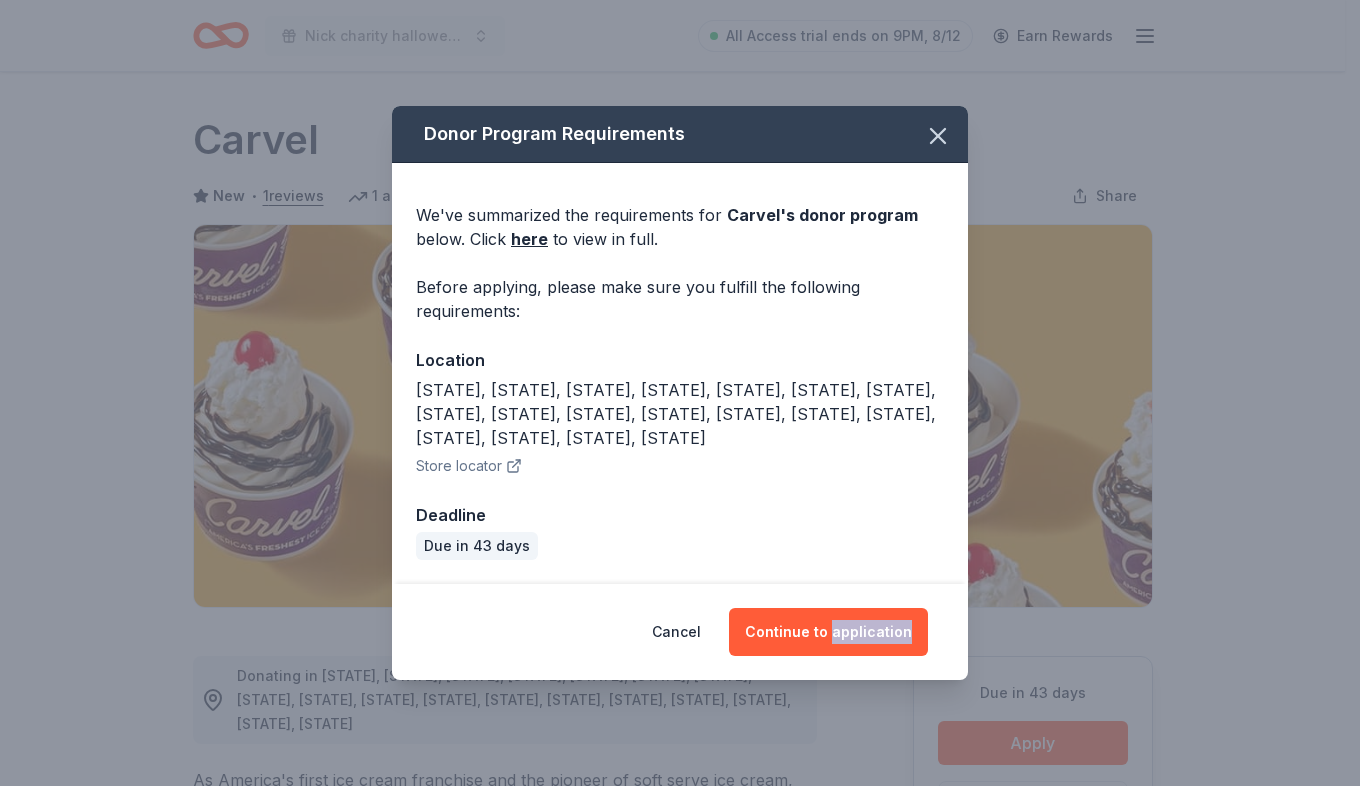 click on "Donor Program Requirements We've summarized the requirements for Carvel 's donor program below. Click here to view in full. Before applying, please make sure you fulfill the following requirements: Location [STATE], [STATE], [STATE], [STATE], [STATE], [STATE], [STATE], [STATE], [STATE], [STATE], [STATE], [STATE], [STATE], [STATE], [STATE], [STATE], [STATE], [STATE] Store locator Deadline Due in 43 days Cancel Continue to application" at bounding box center (680, 393) 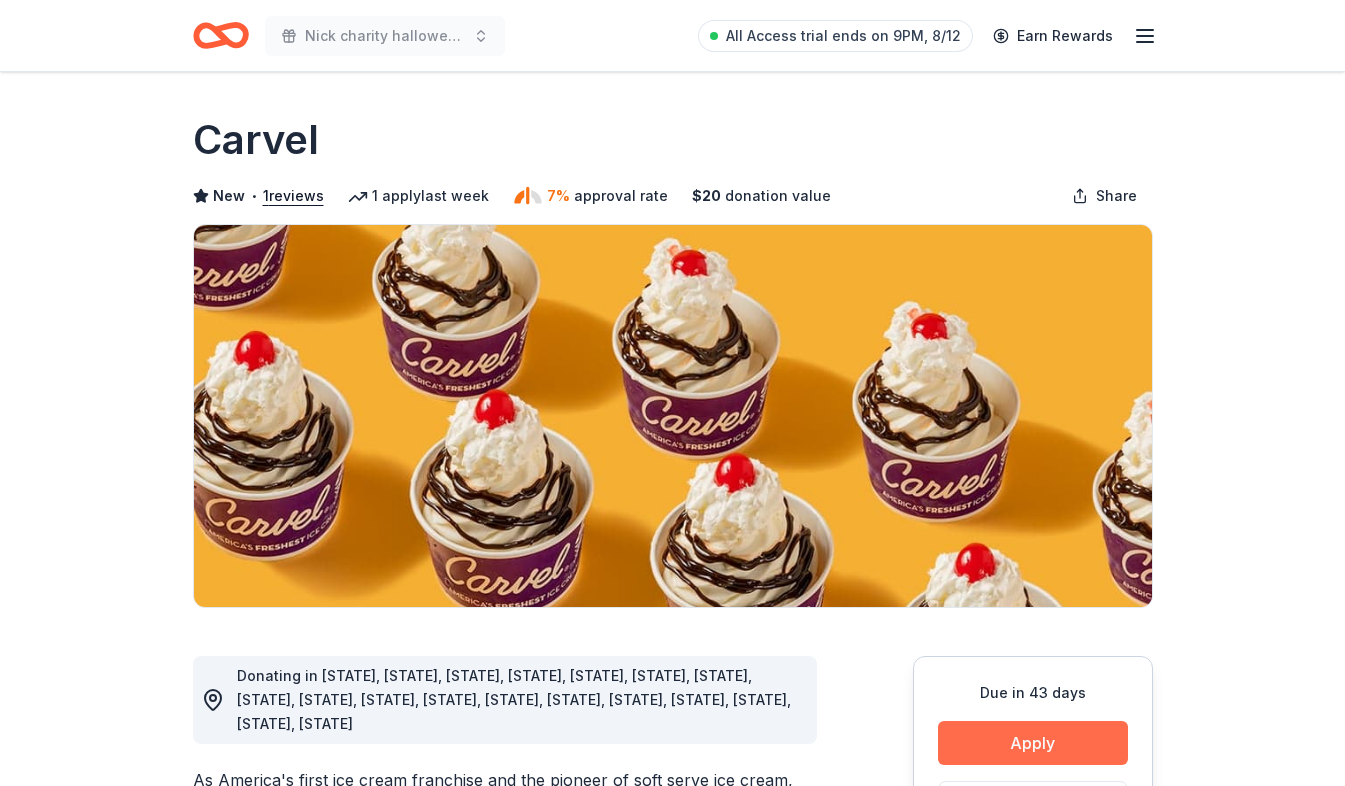click on "Apply" at bounding box center (1033, 743) 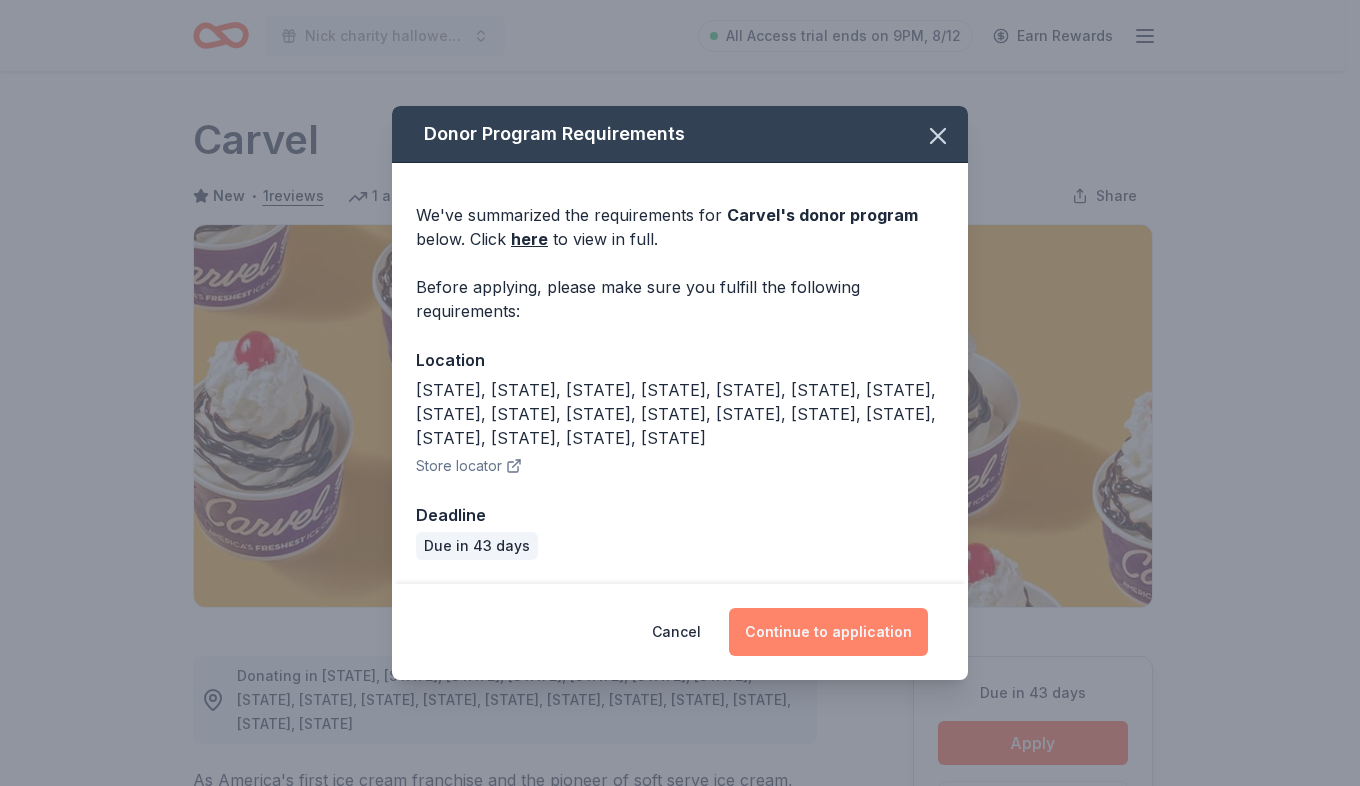 click on "Continue to application" at bounding box center (828, 632) 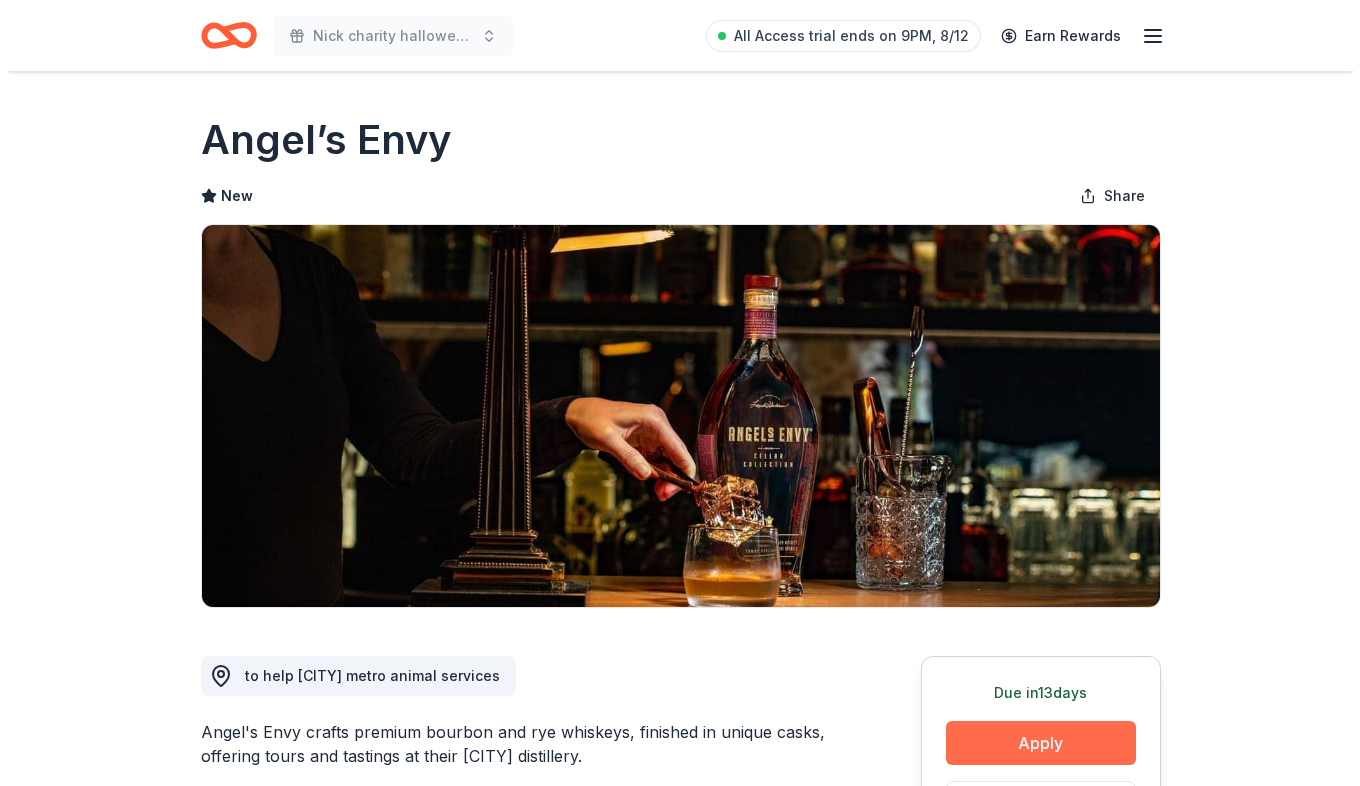 scroll, scrollTop: 0, scrollLeft: 0, axis: both 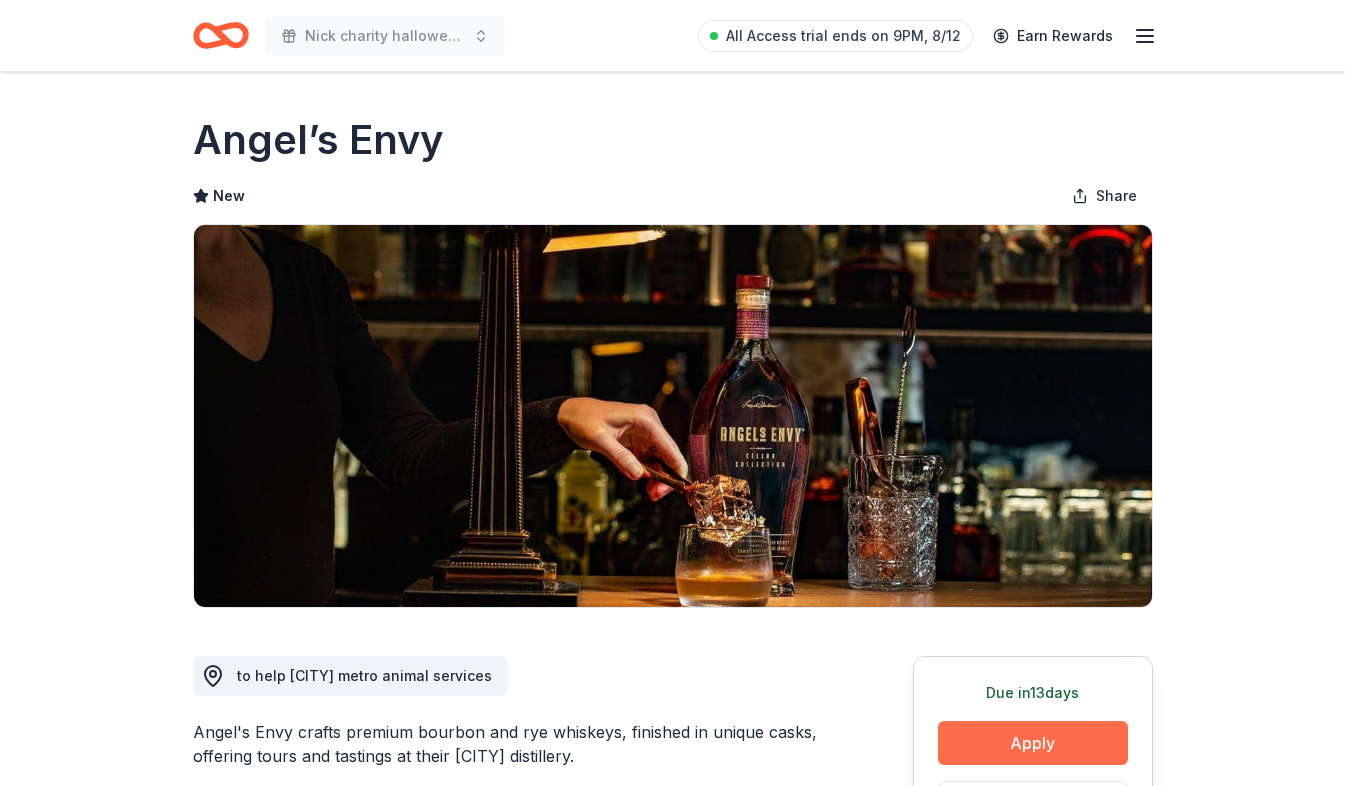 click on "Apply" at bounding box center (1033, 743) 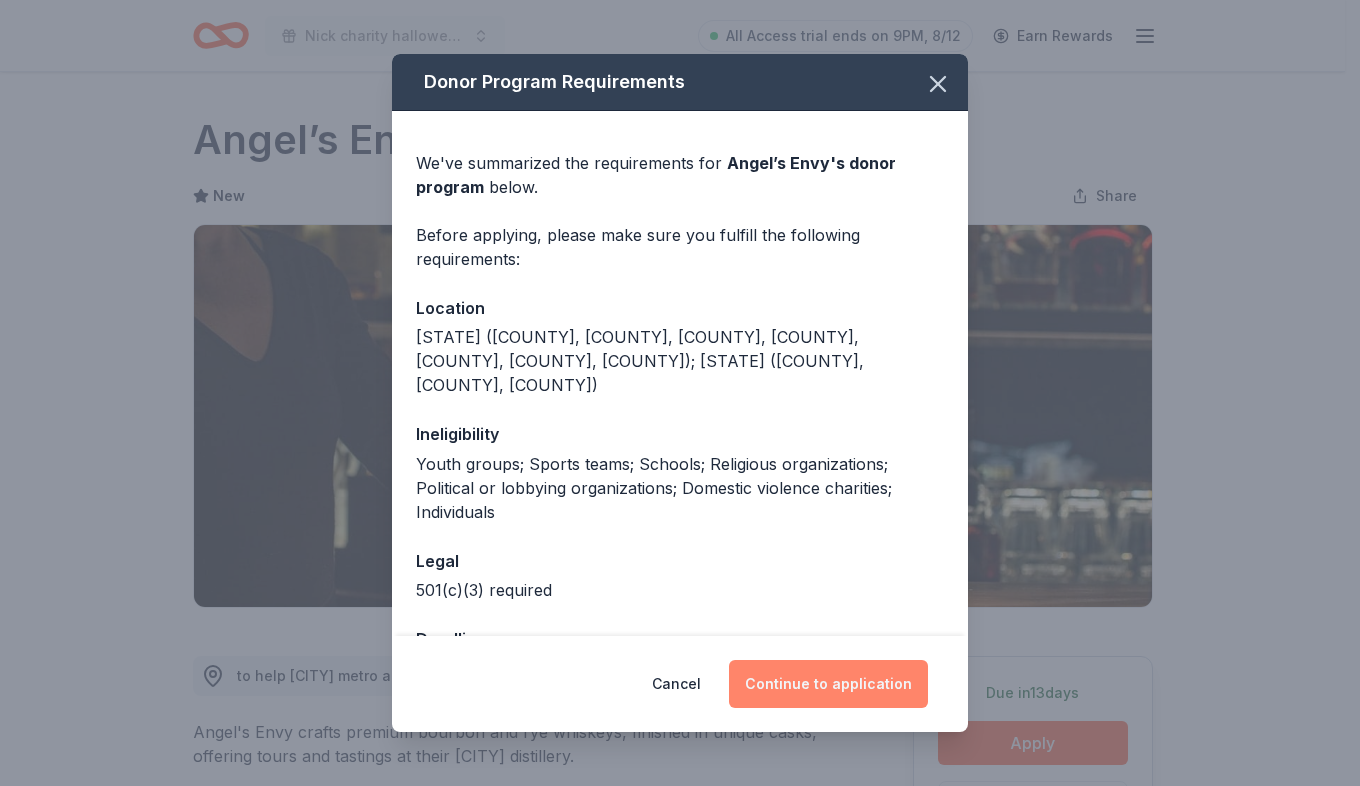 click on "Continue to application" at bounding box center [828, 684] 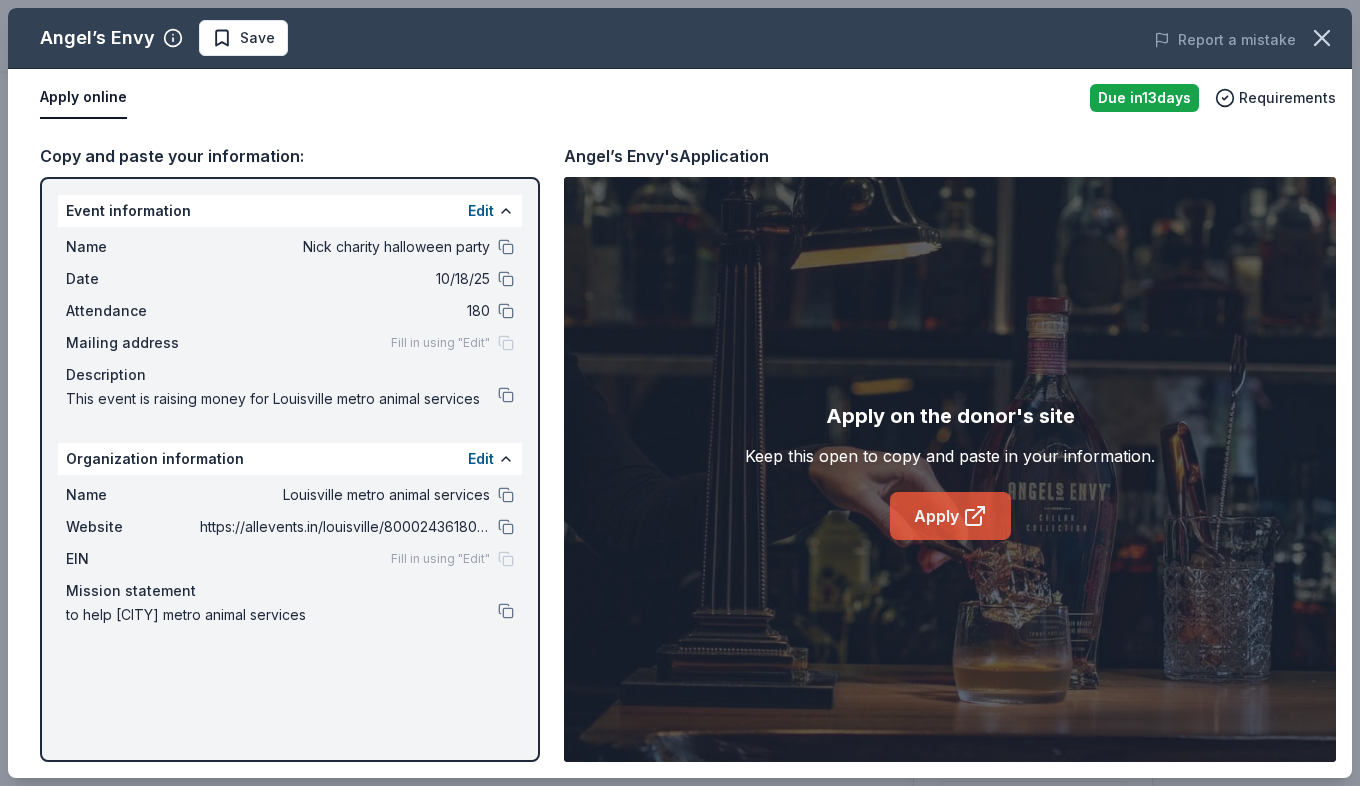 click on "Apply" at bounding box center (950, 516) 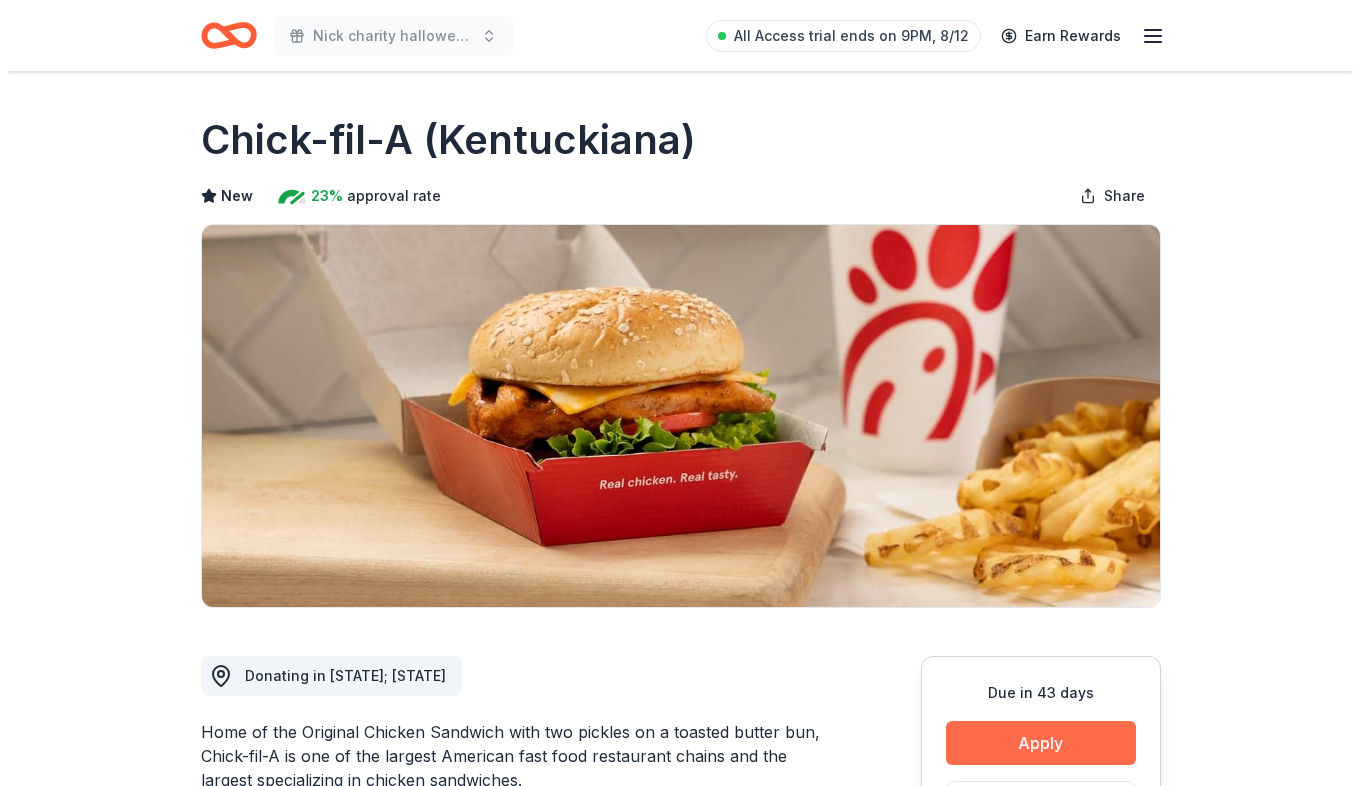 scroll, scrollTop: 0, scrollLeft: 0, axis: both 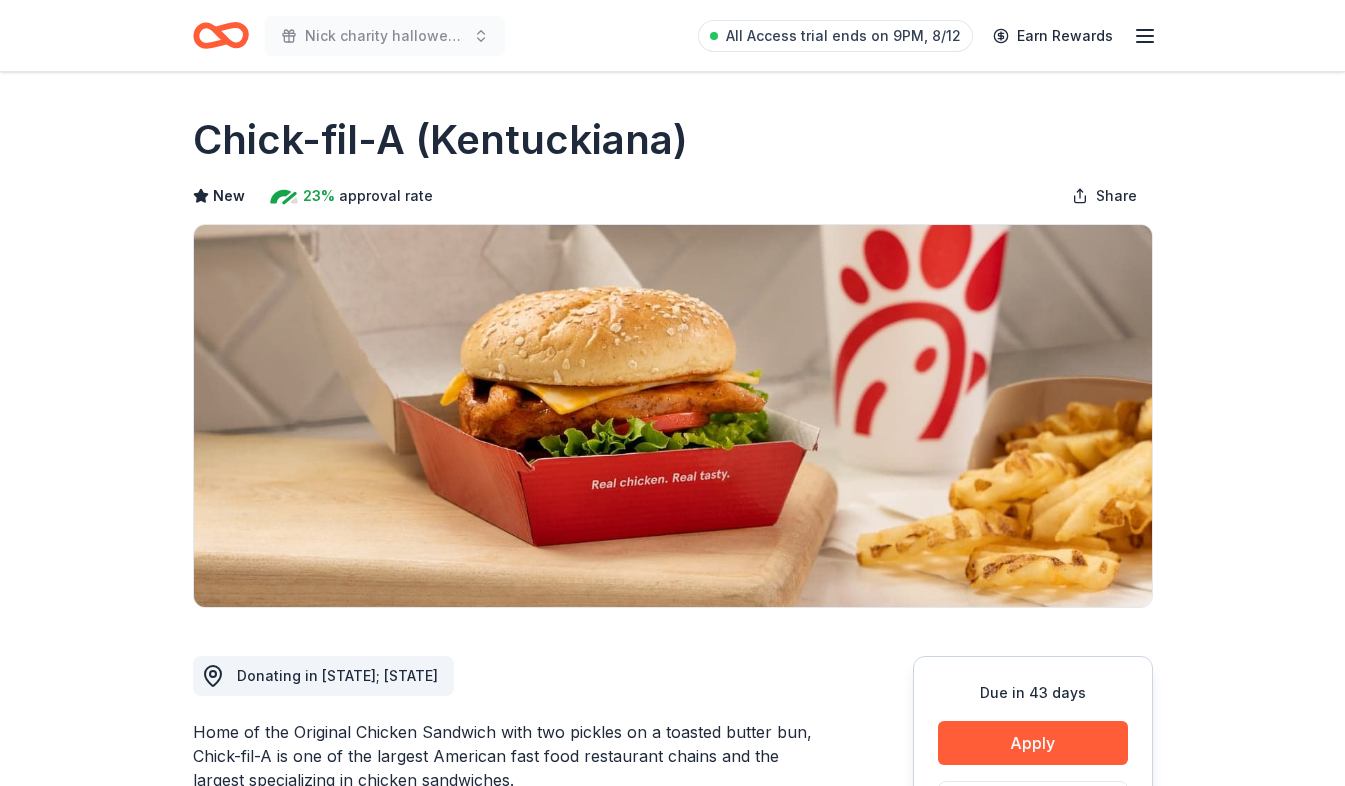 click on "Due in [DAYS] Apply Save ⚡️ Quick application Usually responds in  a few weeks" at bounding box center (1033, 805) 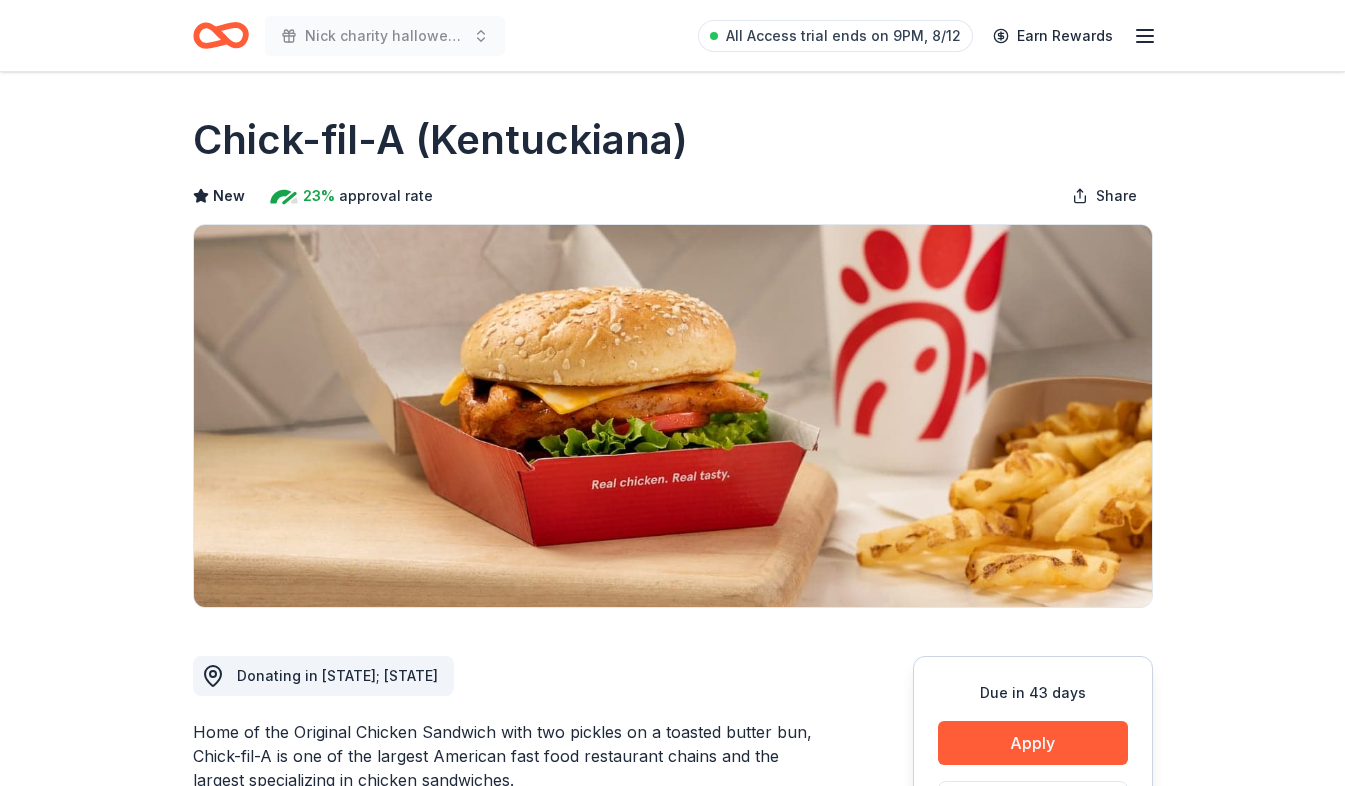 click on "Due in 43 days" at bounding box center (1033, 693) 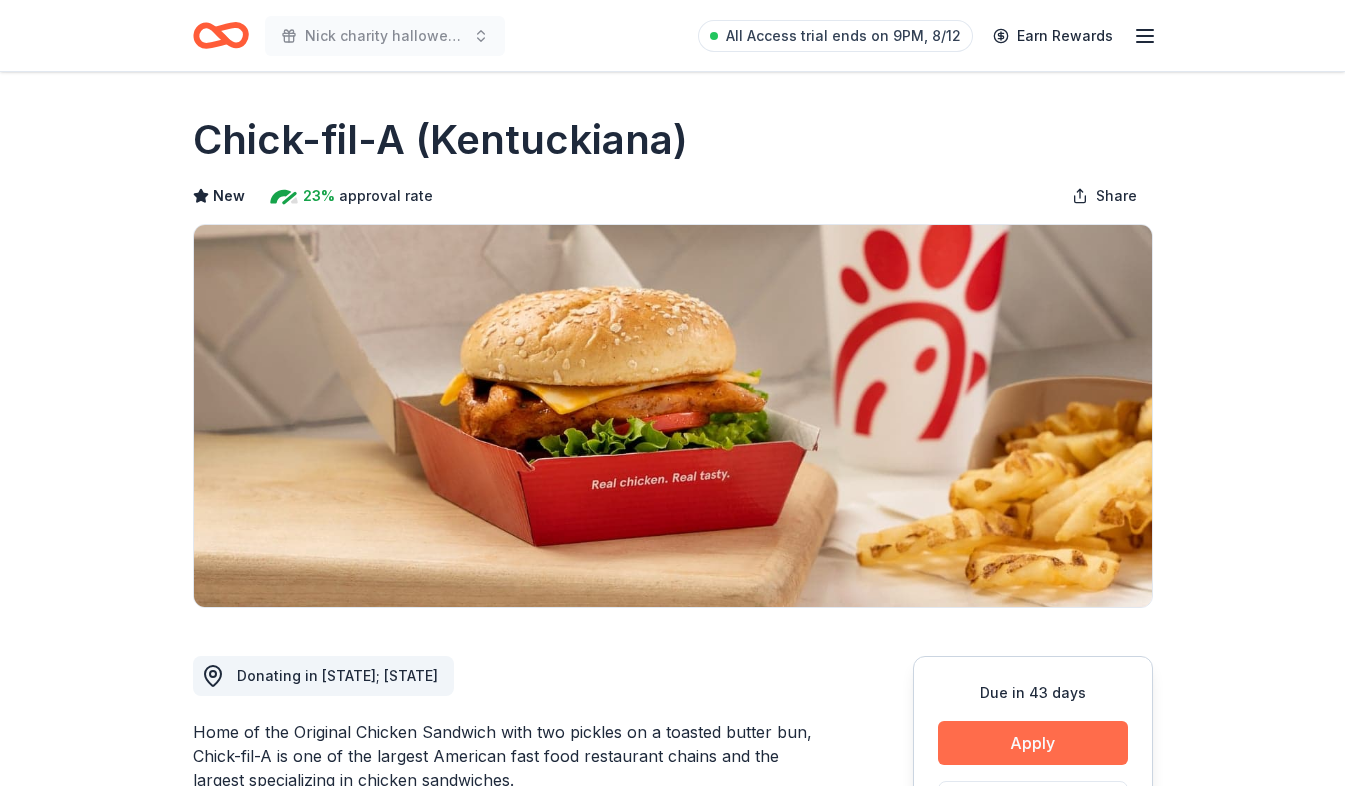 click on "Apply" at bounding box center (1033, 743) 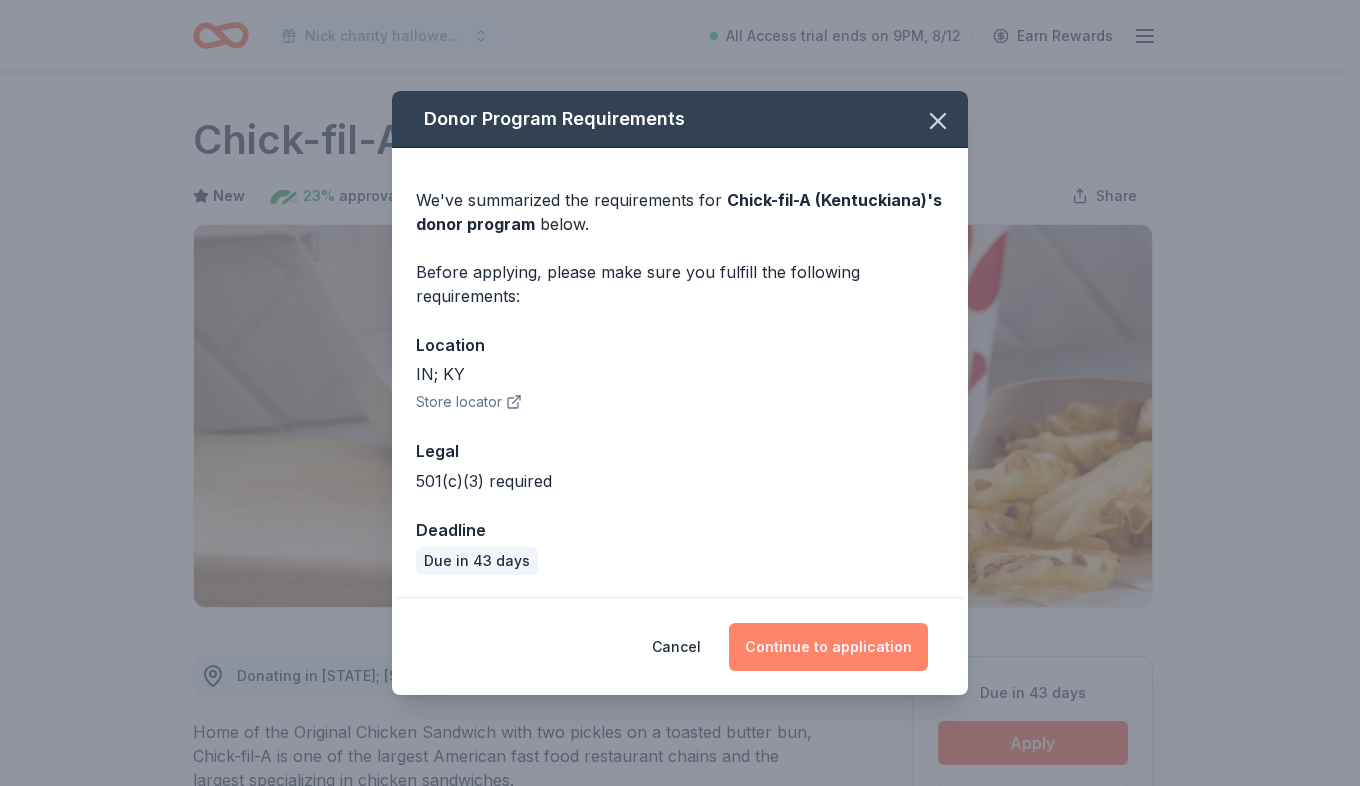 click on "Continue to application" at bounding box center [828, 647] 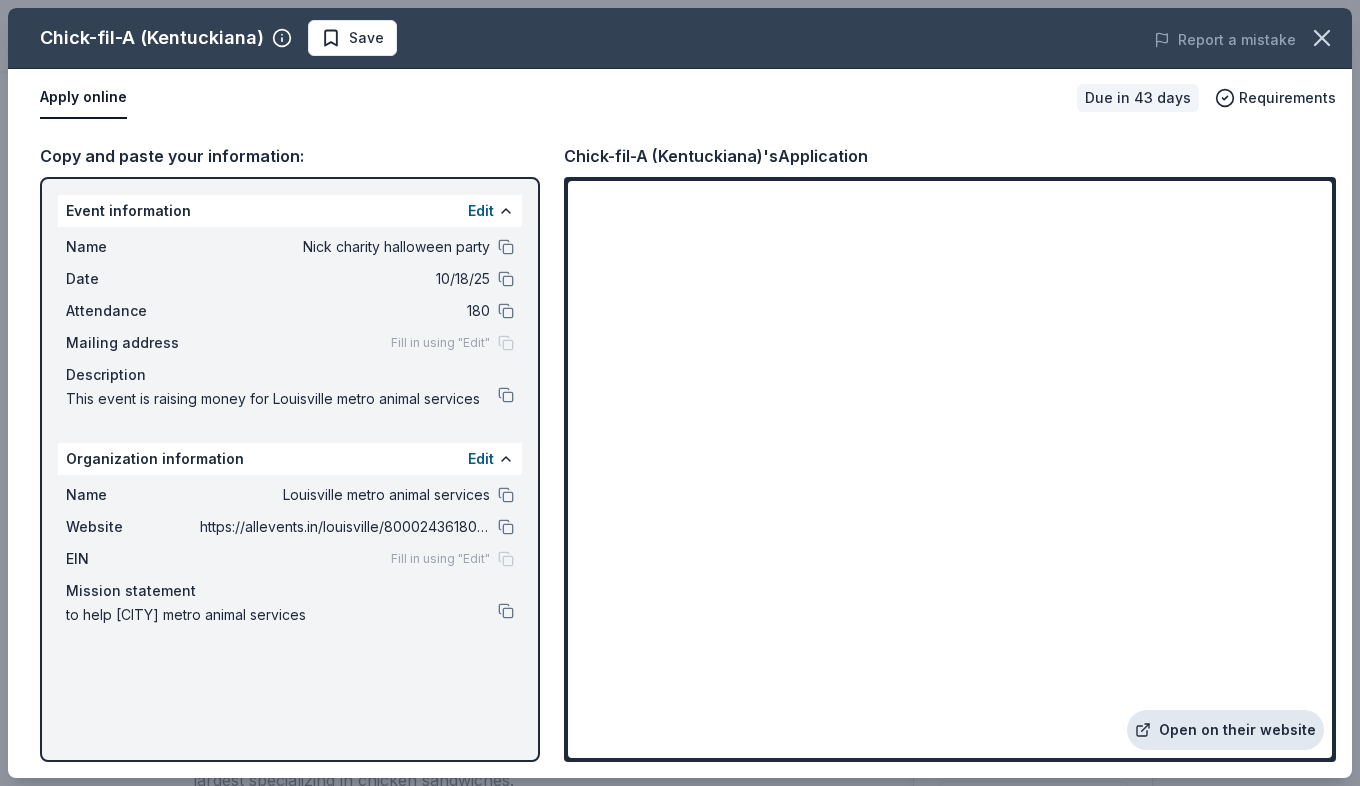 click on "Open on their website" at bounding box center (1225, 730) 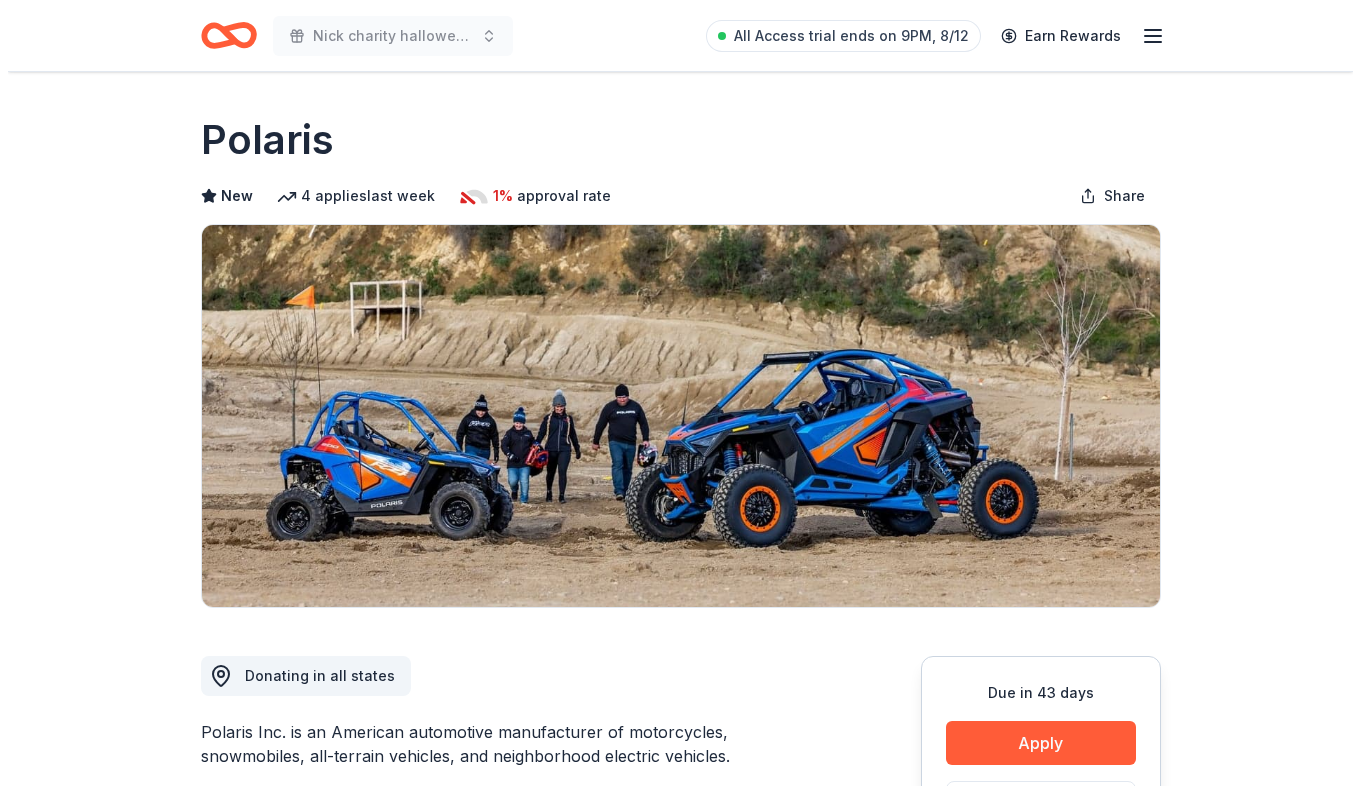 scroll, scrollTop: 0, scrollLeft: 0, axis: both 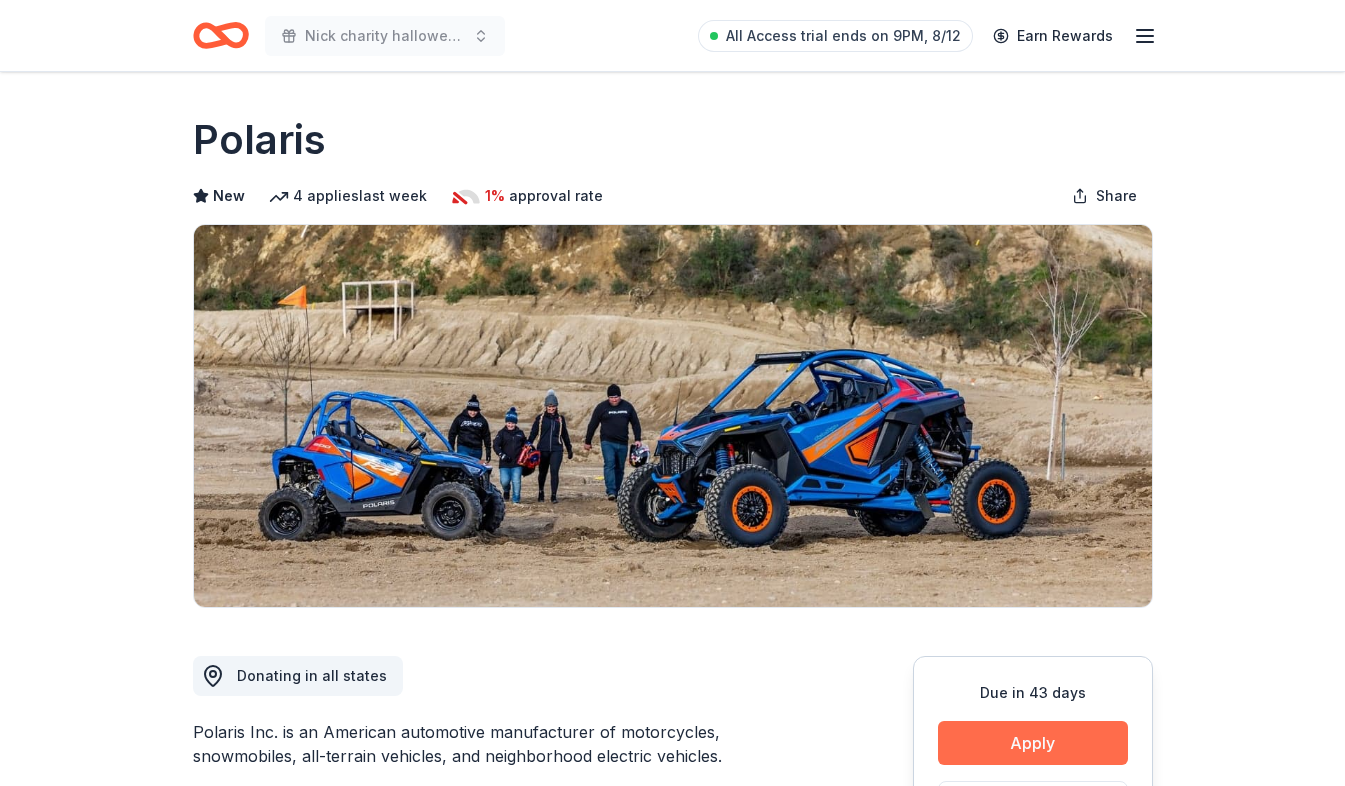click on "Apply" at bounding box center (1033, 743) 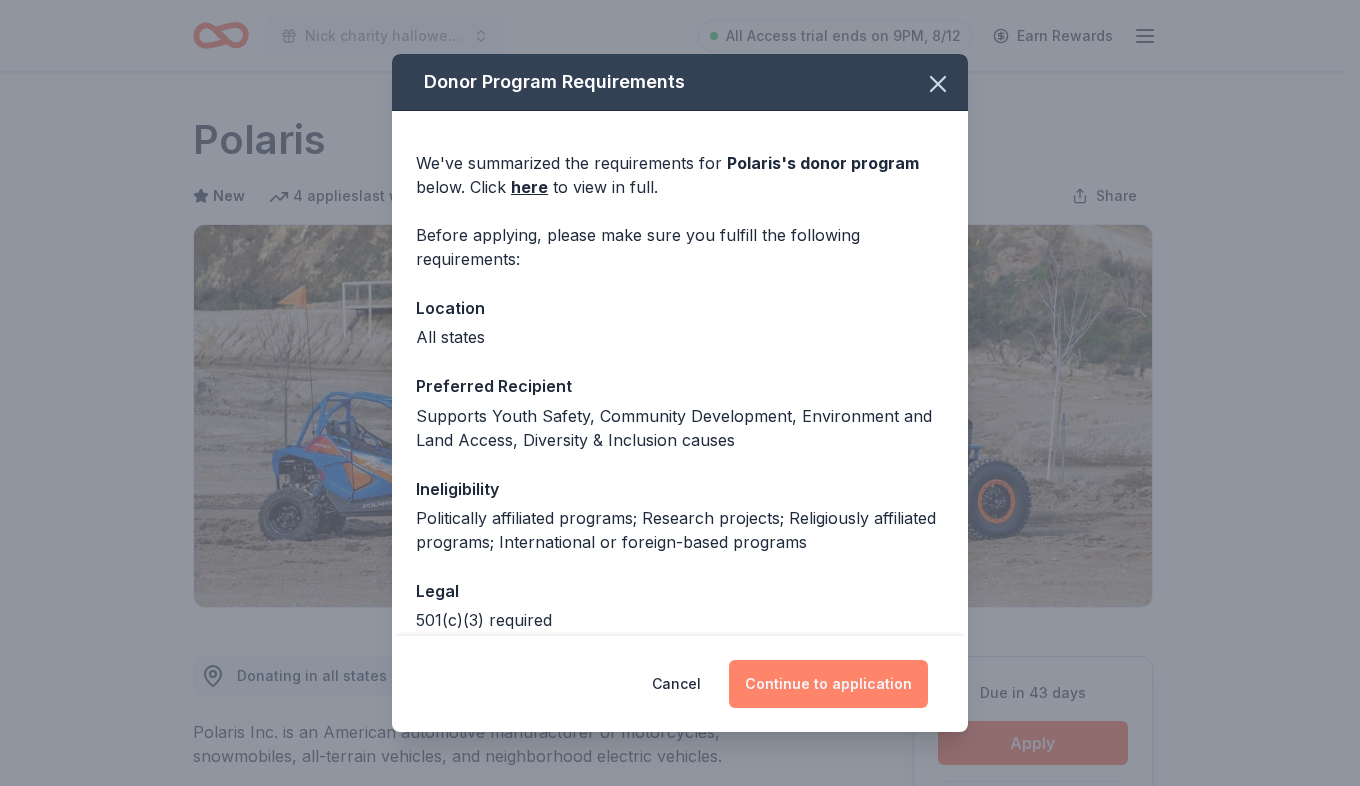 click on "Continue to application" at bounding box center [828, 684] 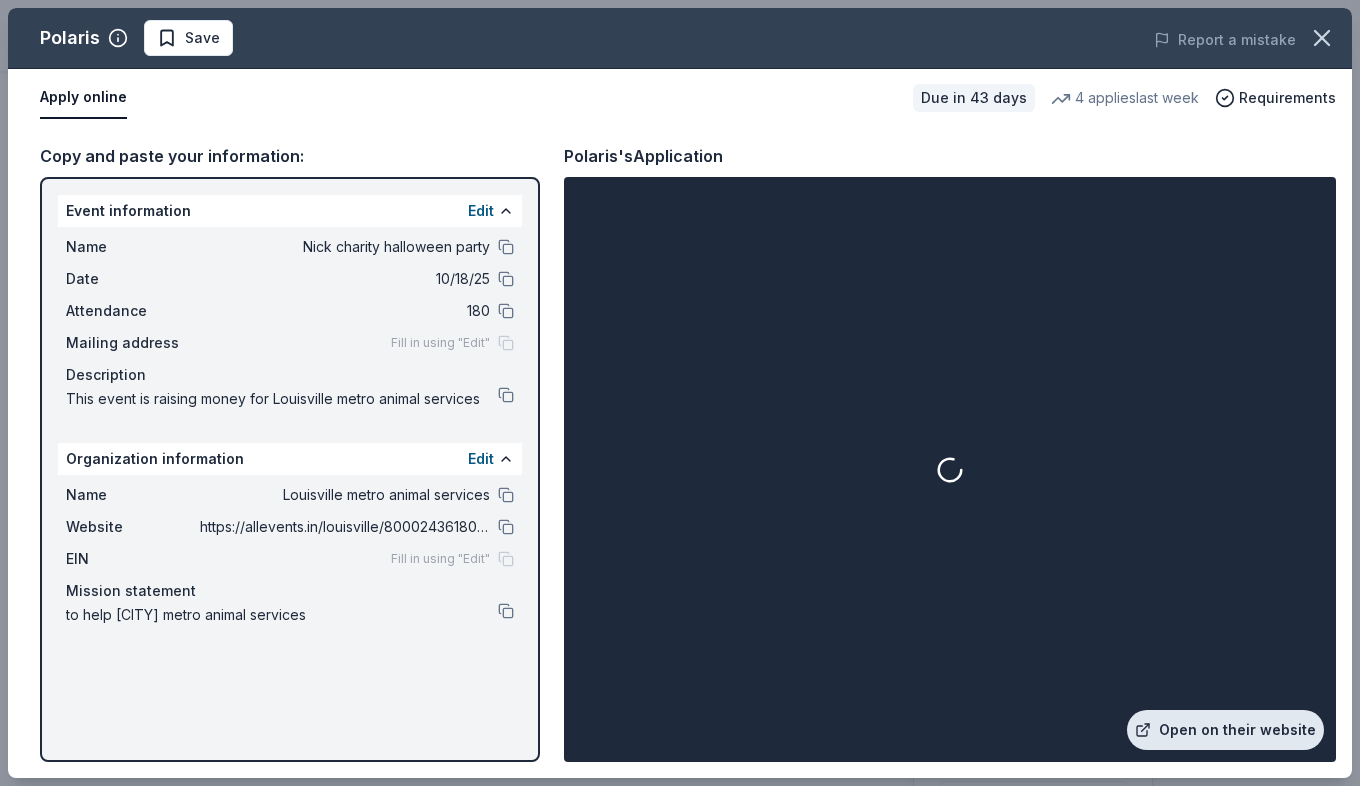 click on "Open on their website" at bounding box center [1225, 730] 